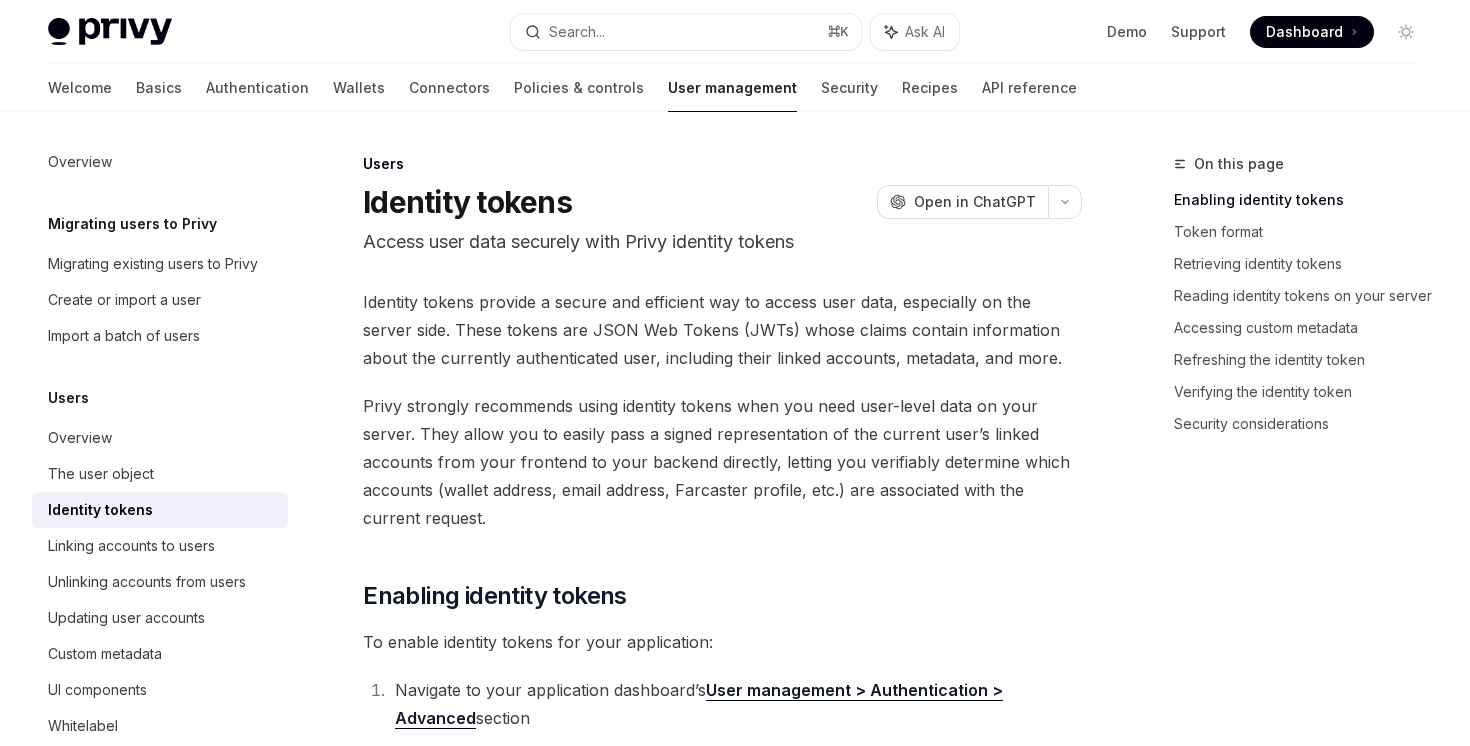 scroll, scrollTop: 0, scrollLeft: 0, axis: both 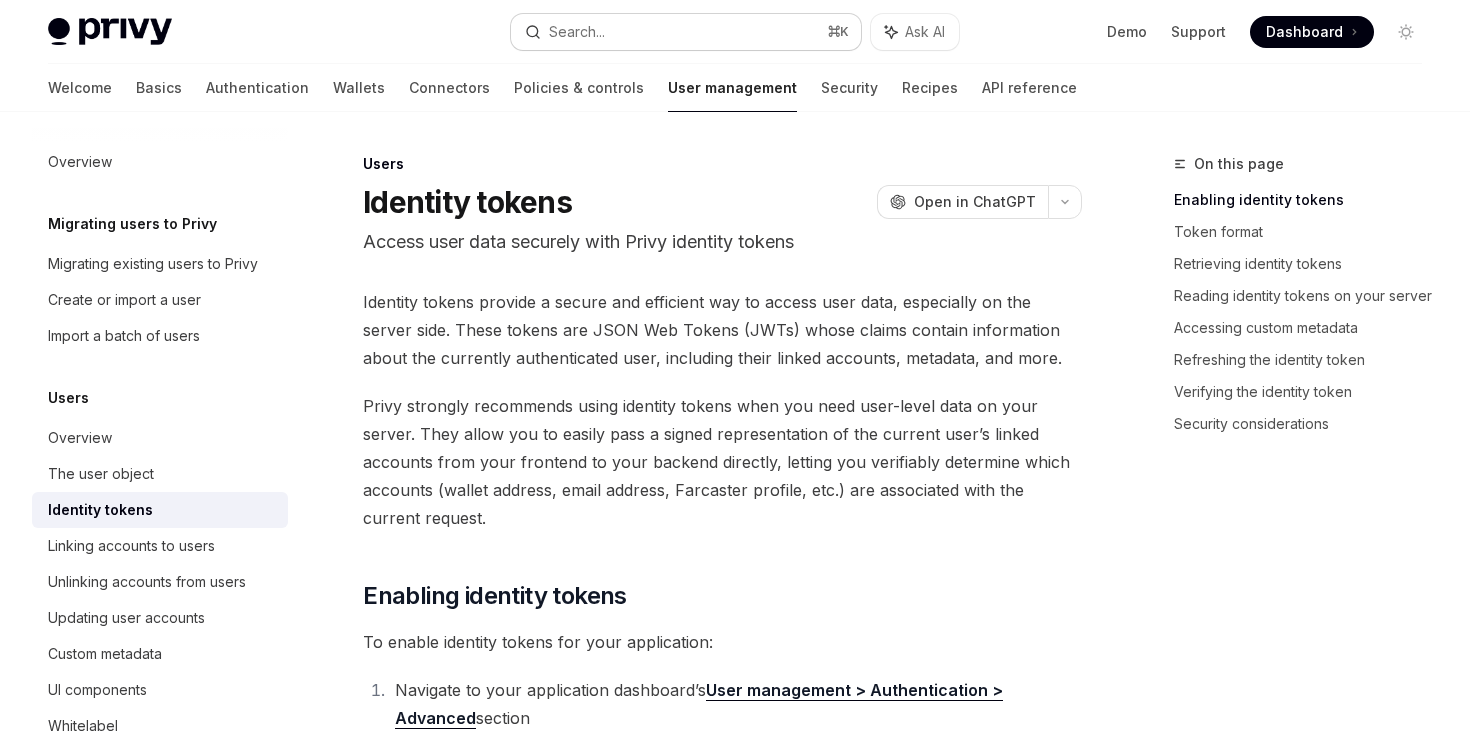 click on "Search... ⌘ K" at bounding box center [685, 32] 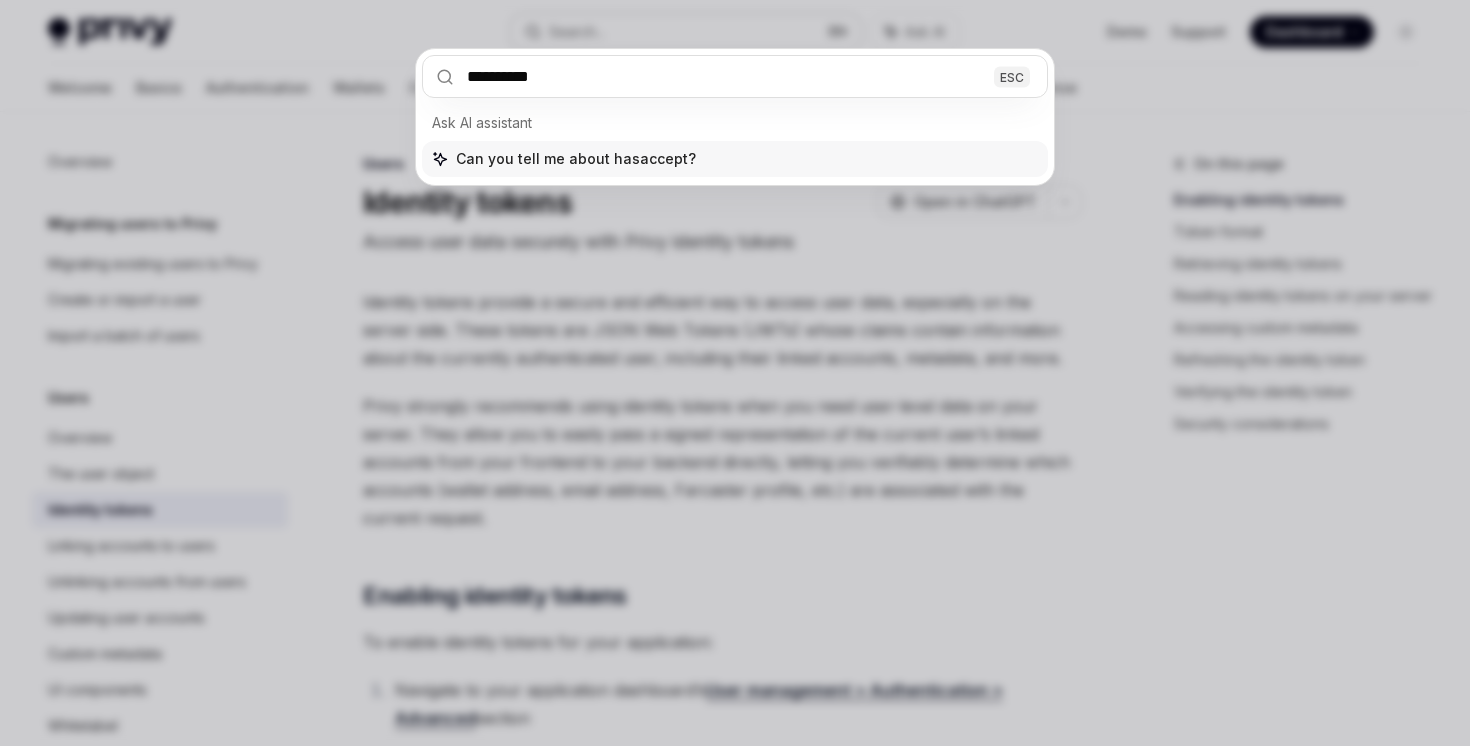 type on "**********" 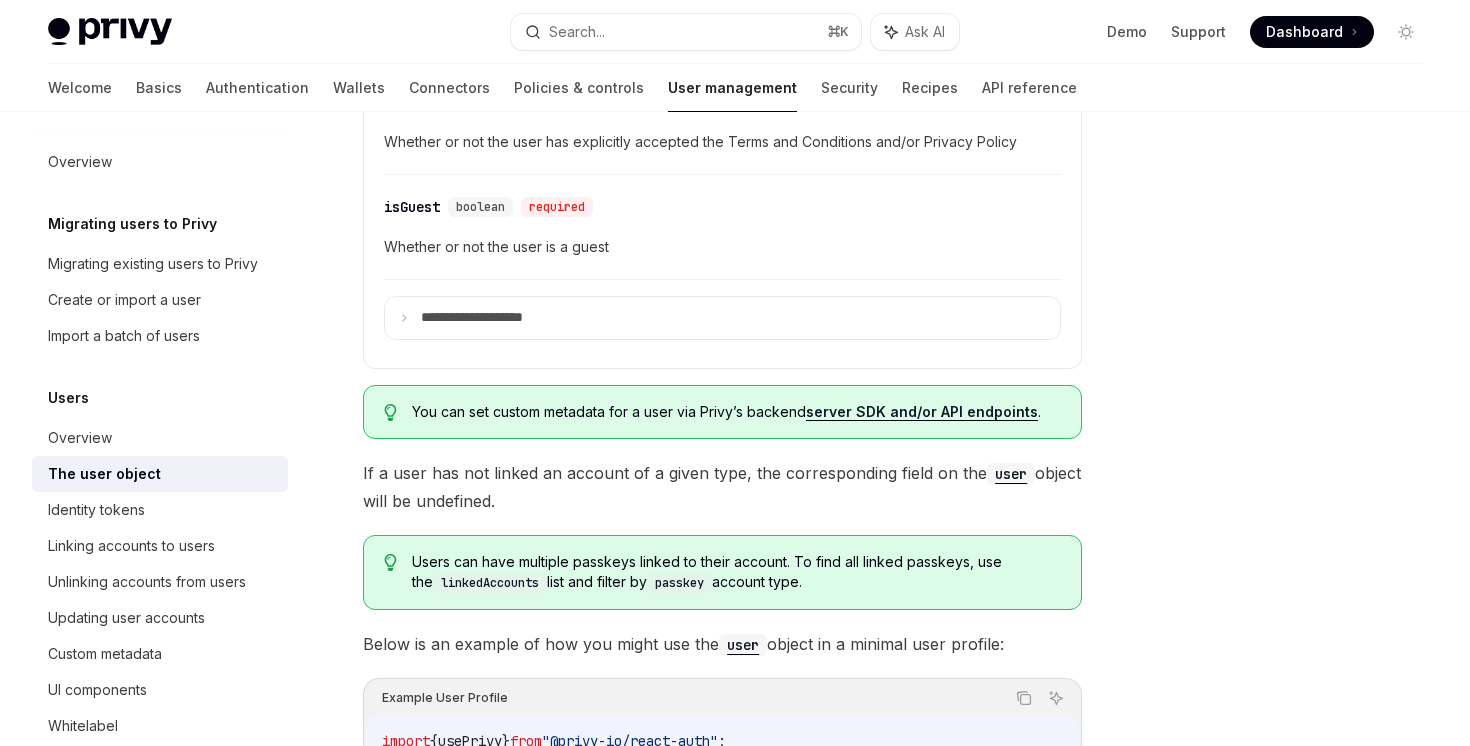 scroll, scrollTop: 1026, scrollLeft: 0, axis: vertical 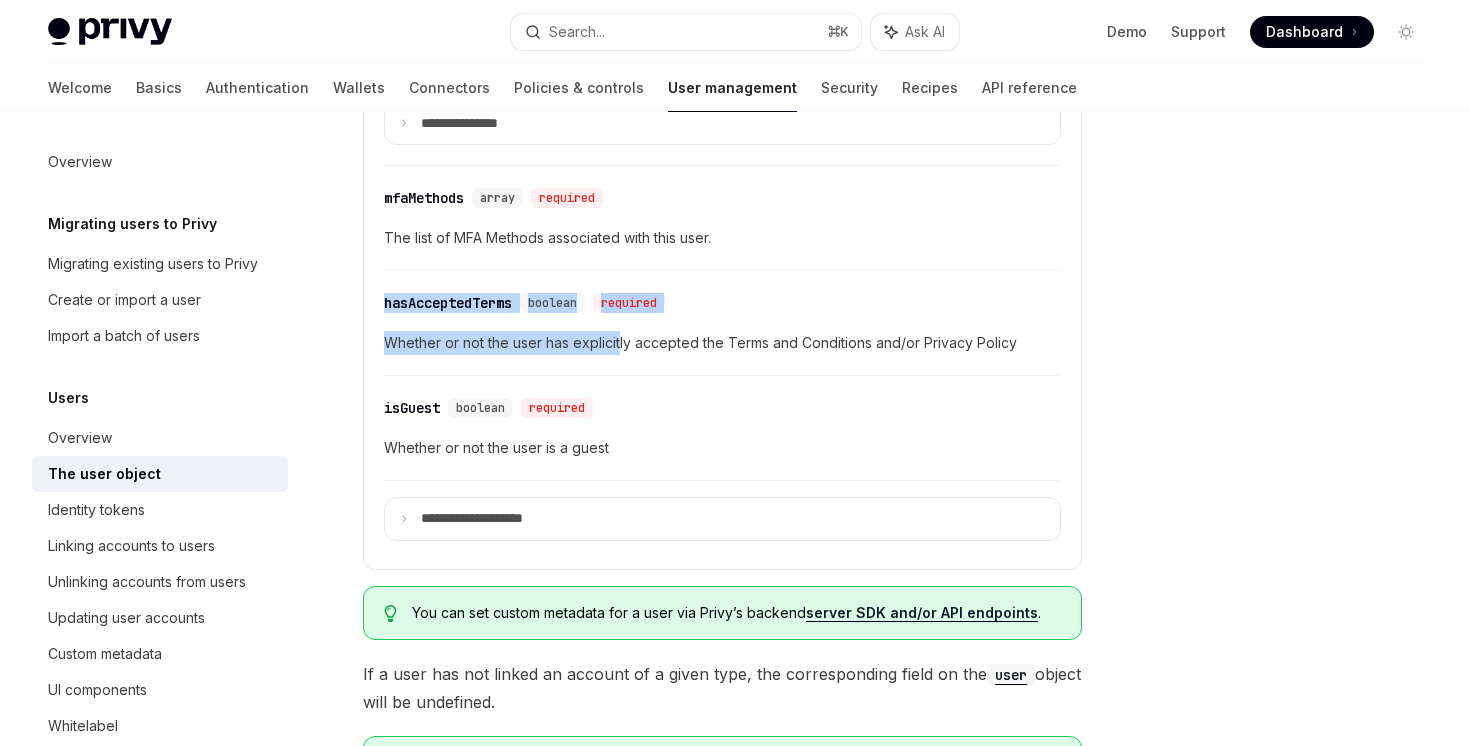 drag, startPoint x: 620, startPoint y: 351, endPoint x: 604, endPoint y: 255, distance: 97.3242 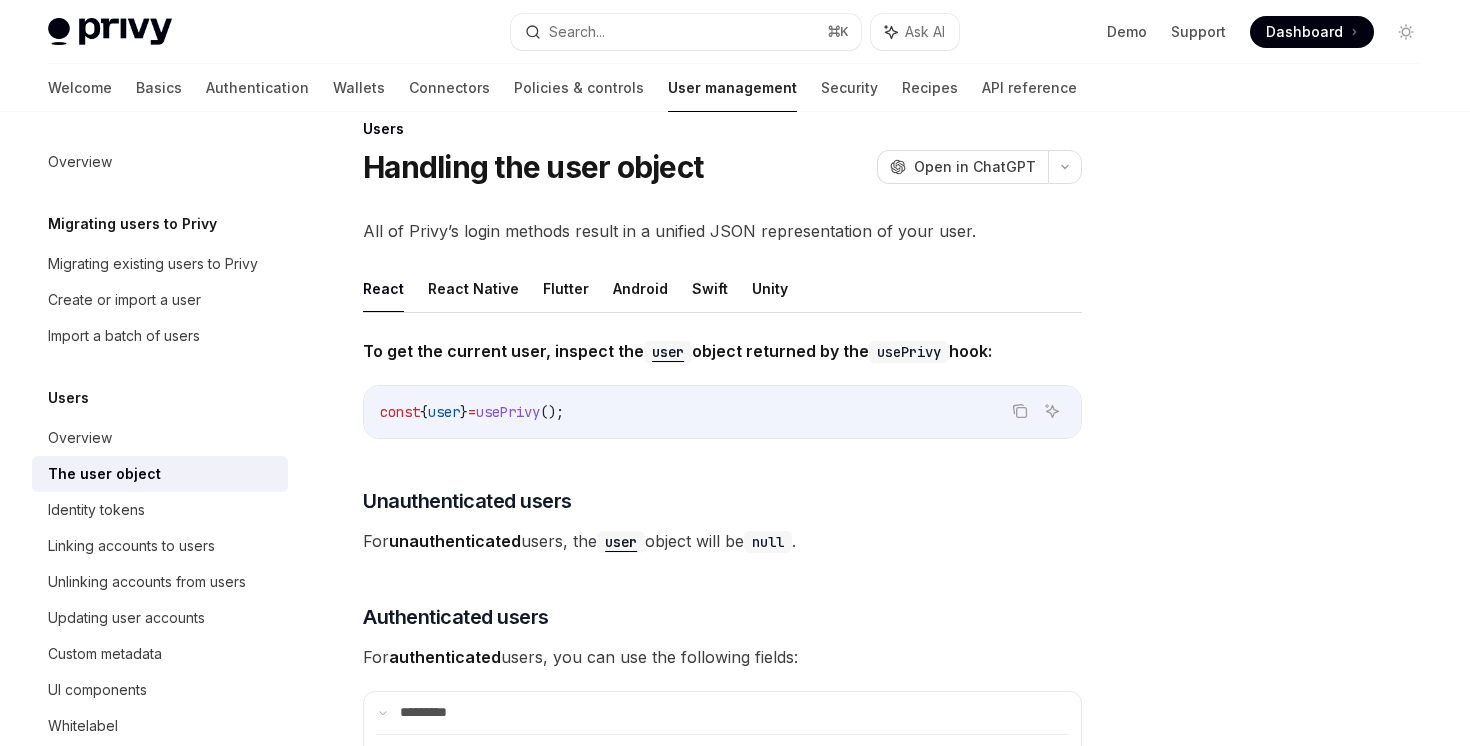 scroll, scrollTop: 0, scrollLeft: 0, axis: both 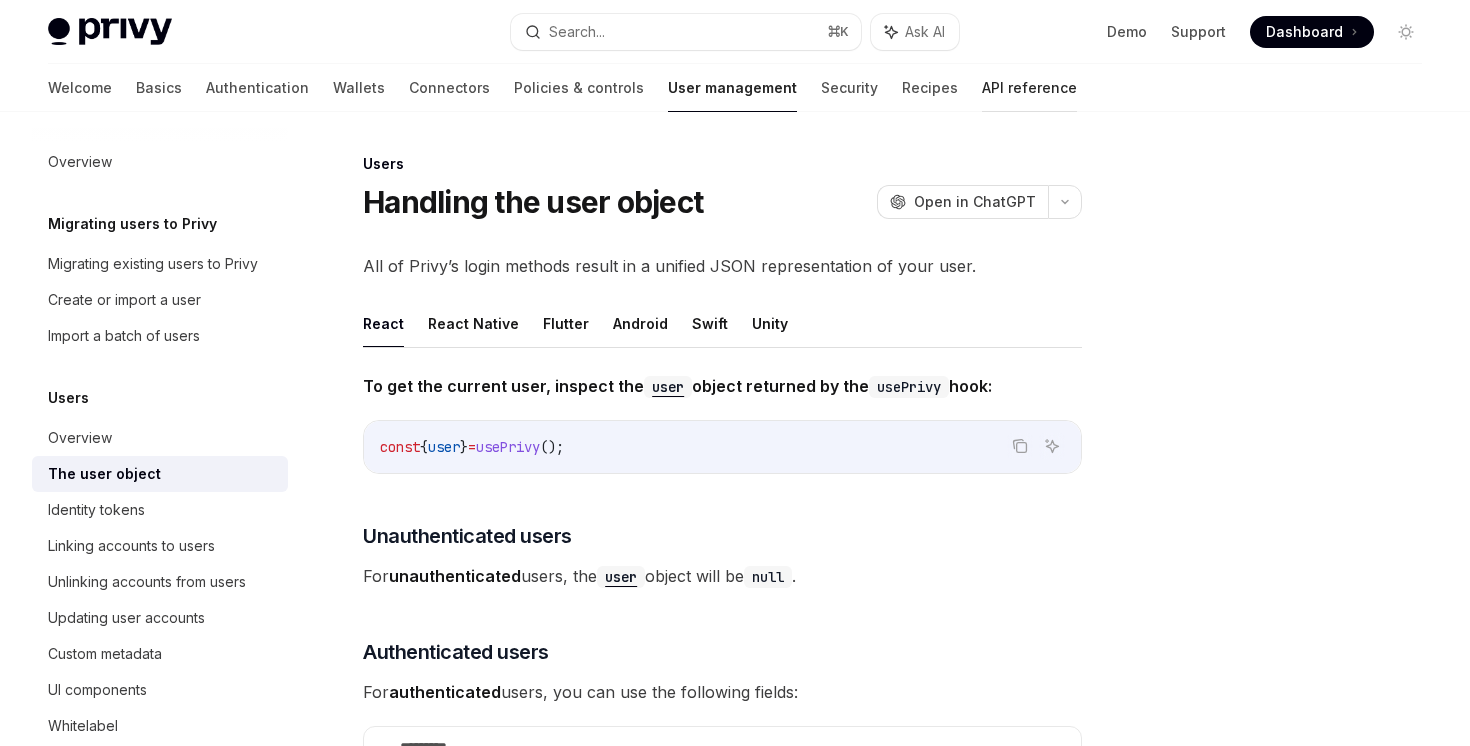 click on "API reference" at bounding box center [1029, 88] 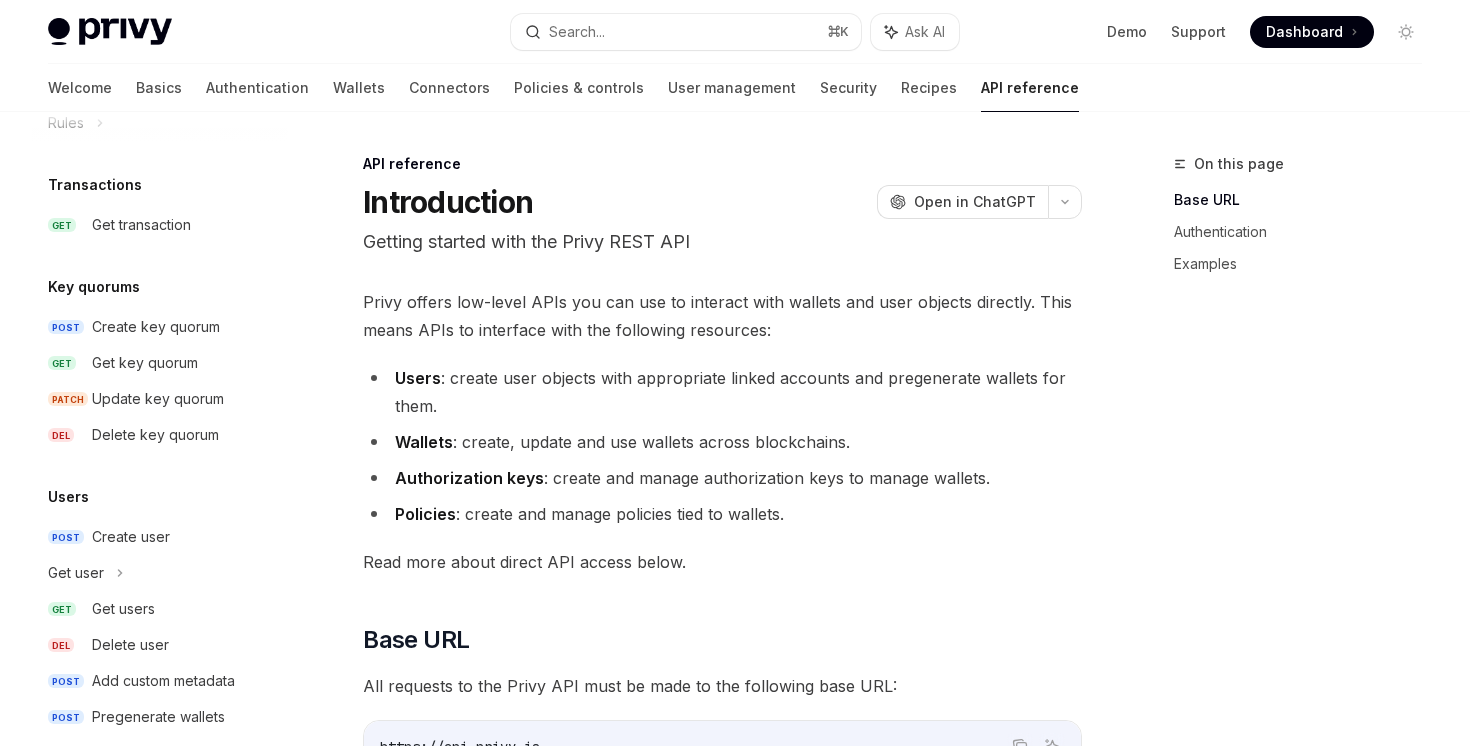 scroll, scrollTop: 1320, scrollLeft: 0, axis: vertical 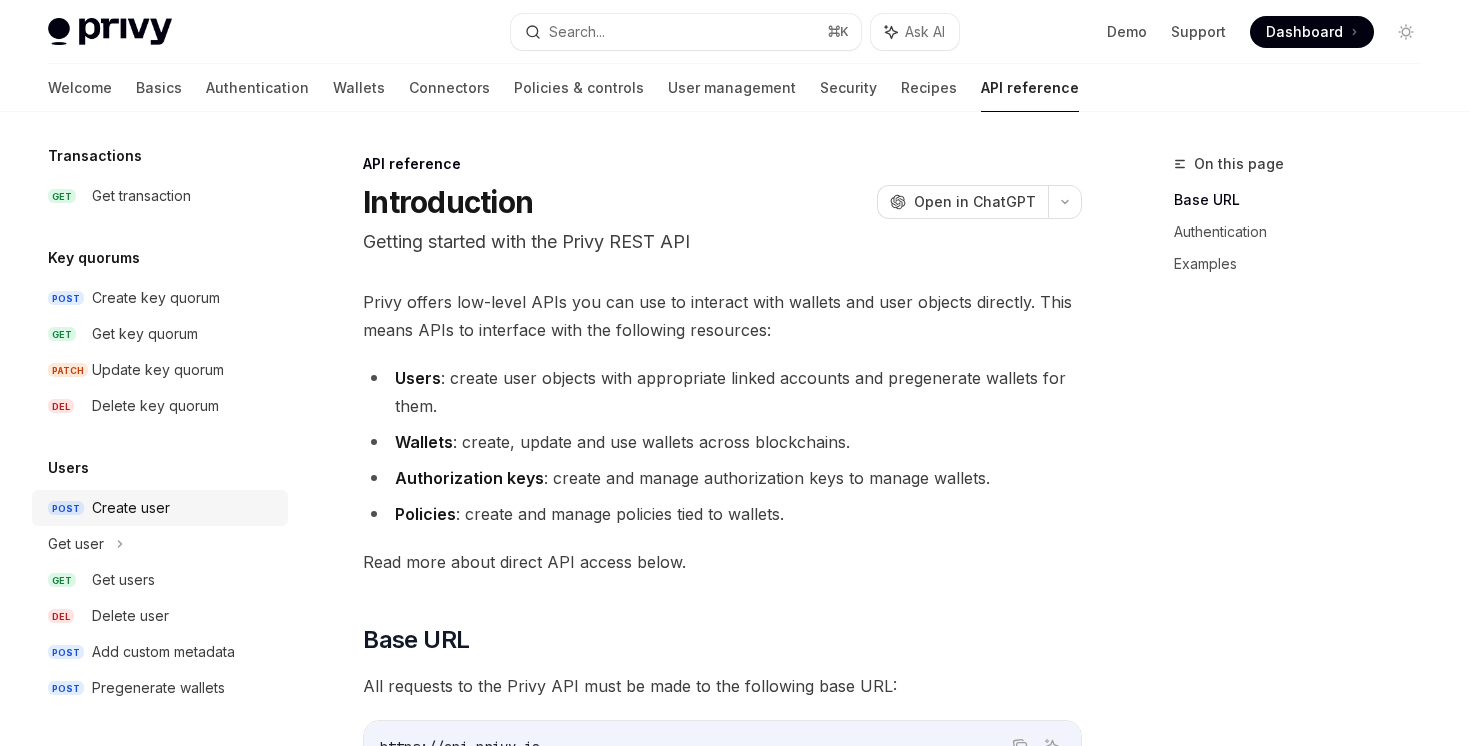 click on "Create user" at bounding box center [131, 508] 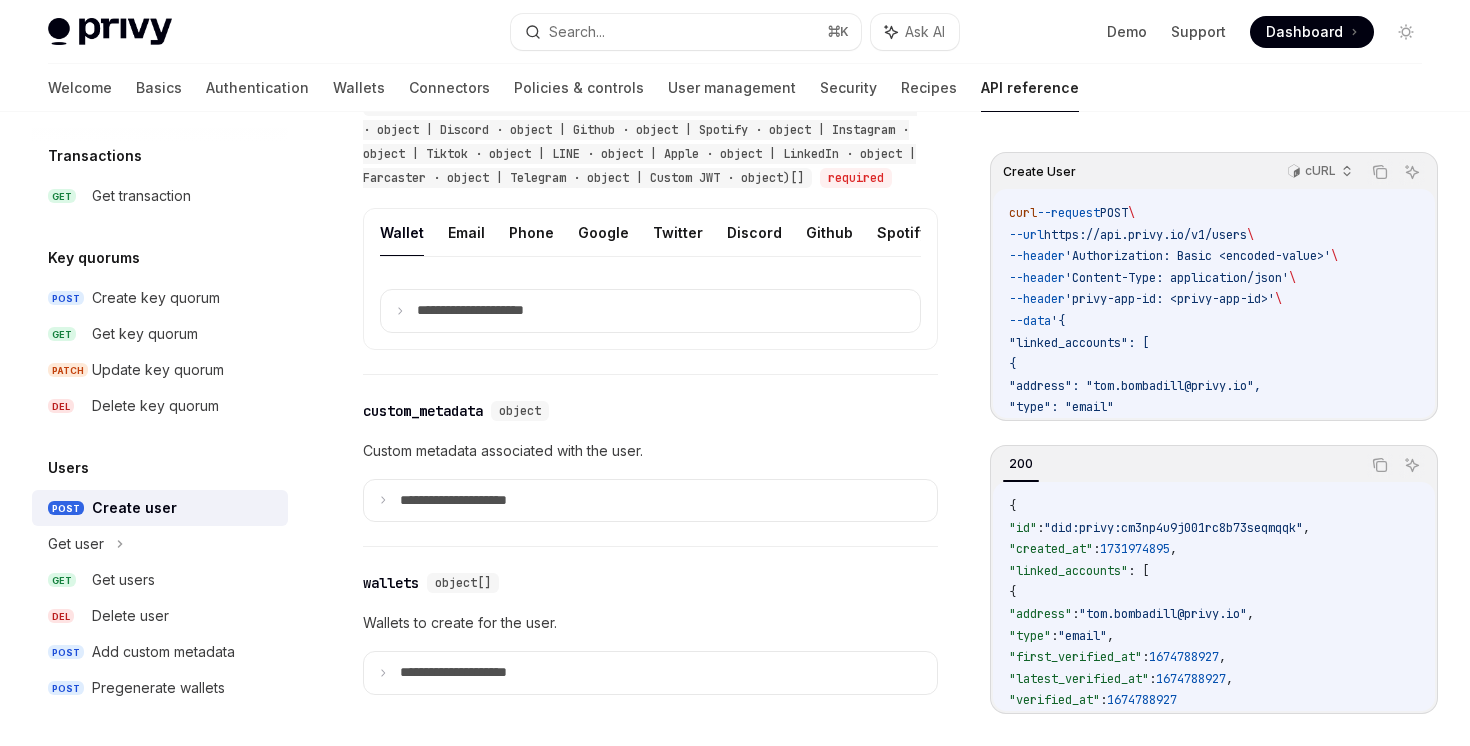 scroll, scrollTop: 1062, scrollLeft: 0, axis: vertical 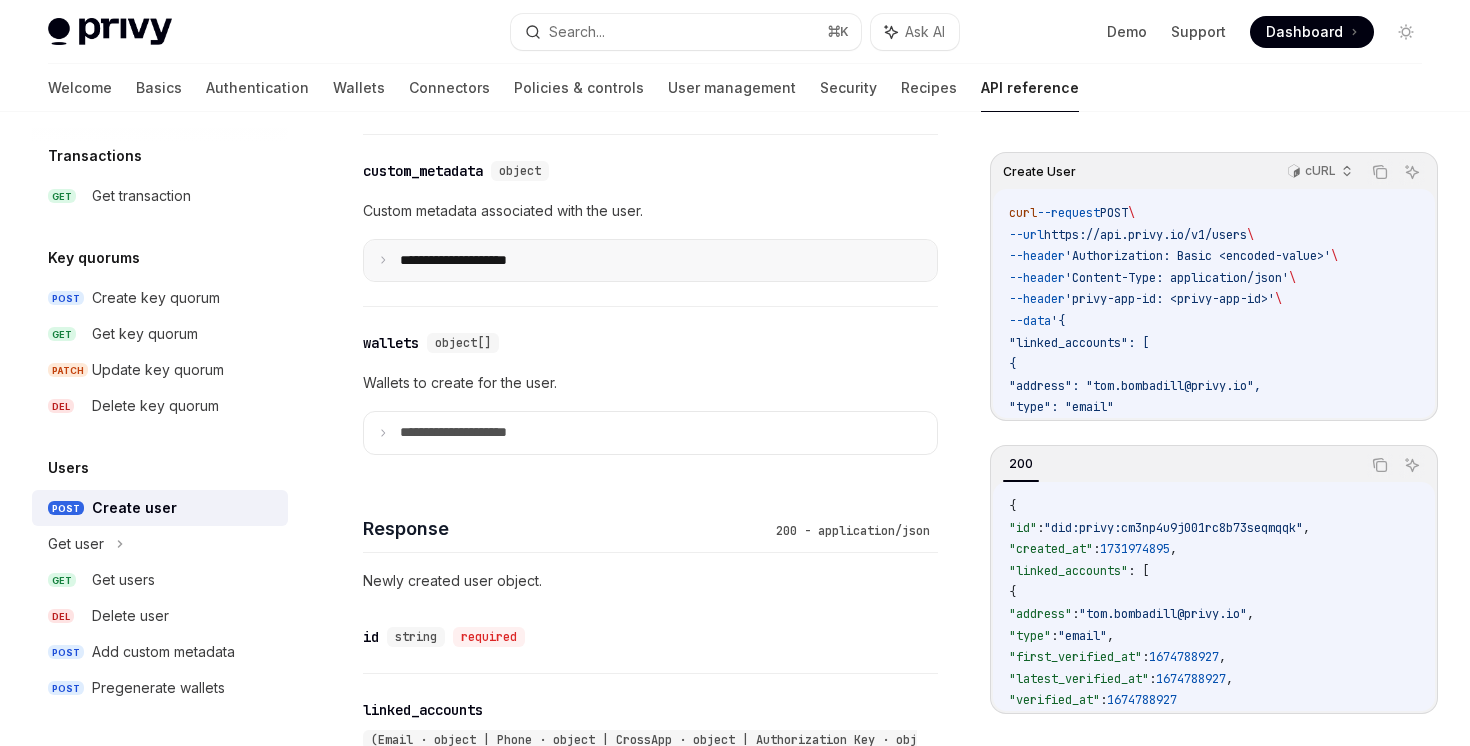 click on "**********" at bounding box center [650, 261] 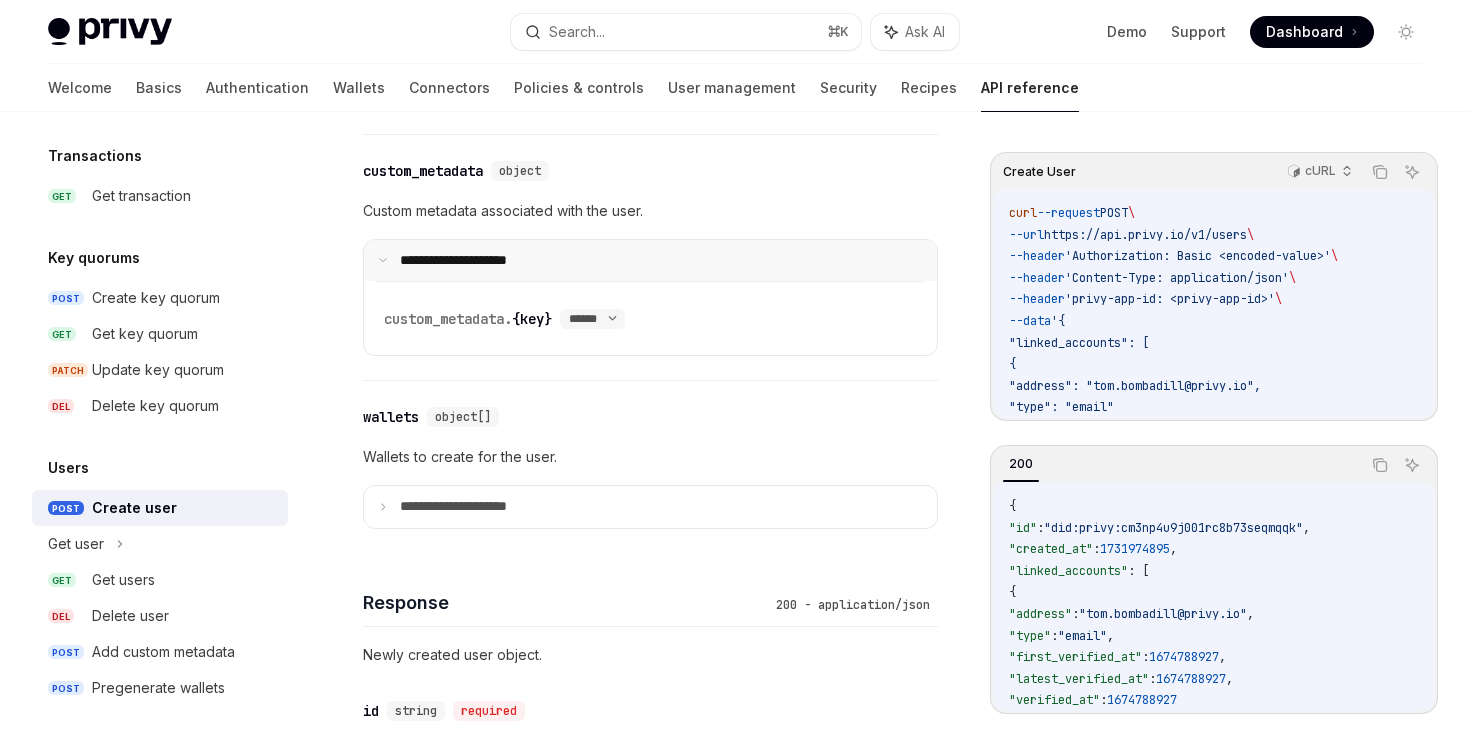 click on "**********" at bounding box center (650, 261) 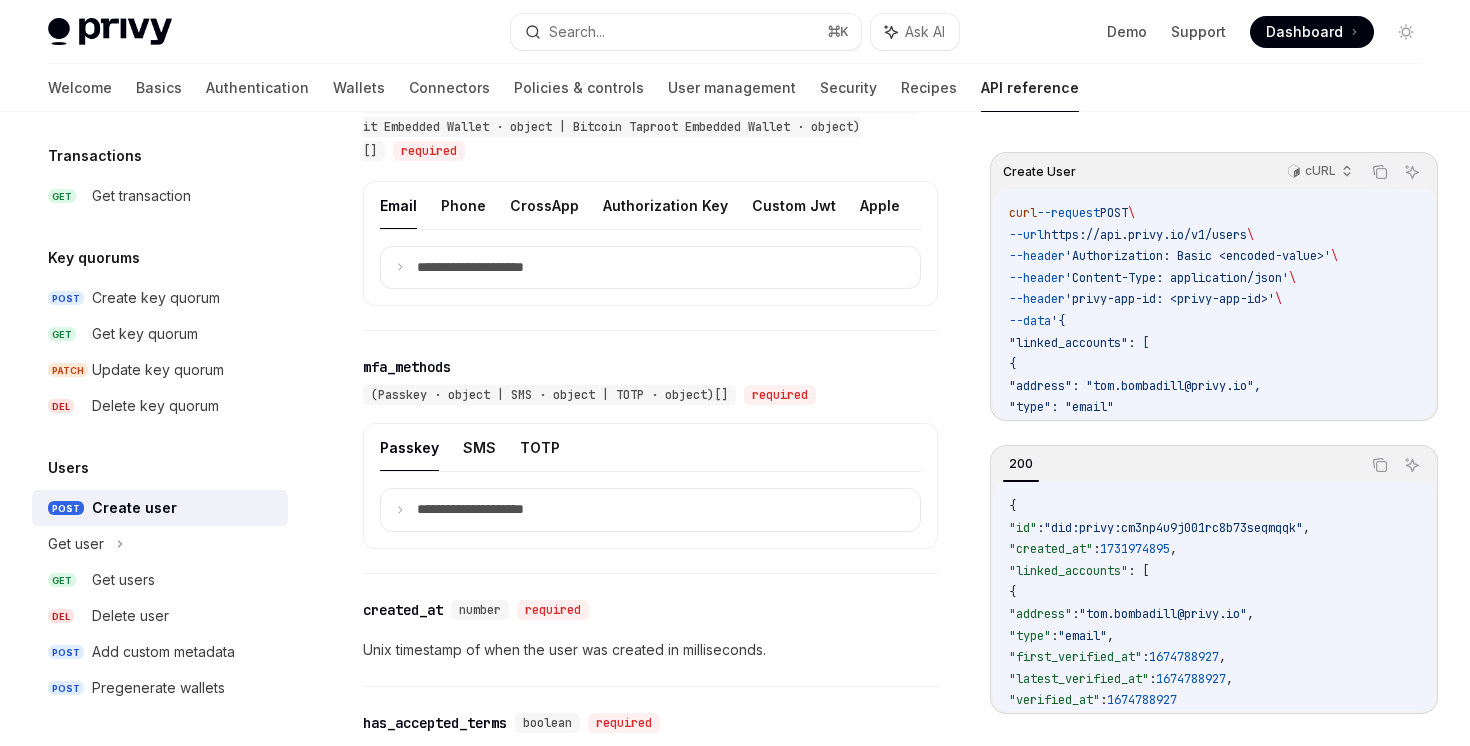 scroll, scrollTop: 2275, scrollLeft: 0, axis: vertical 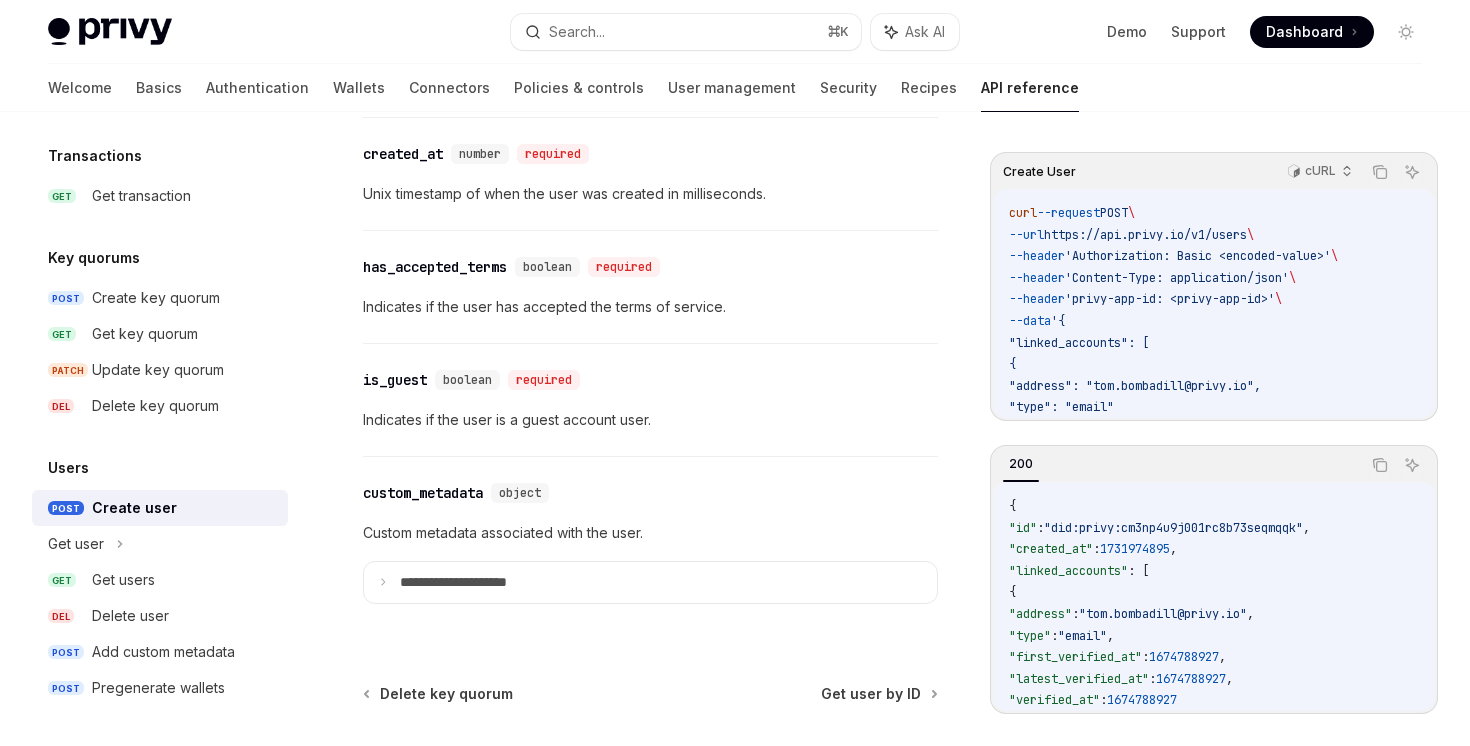 drag, startPoint x: 605, startPoint y: 287, endPoint x: 642, endPoint y: 365, distance: 86.33076 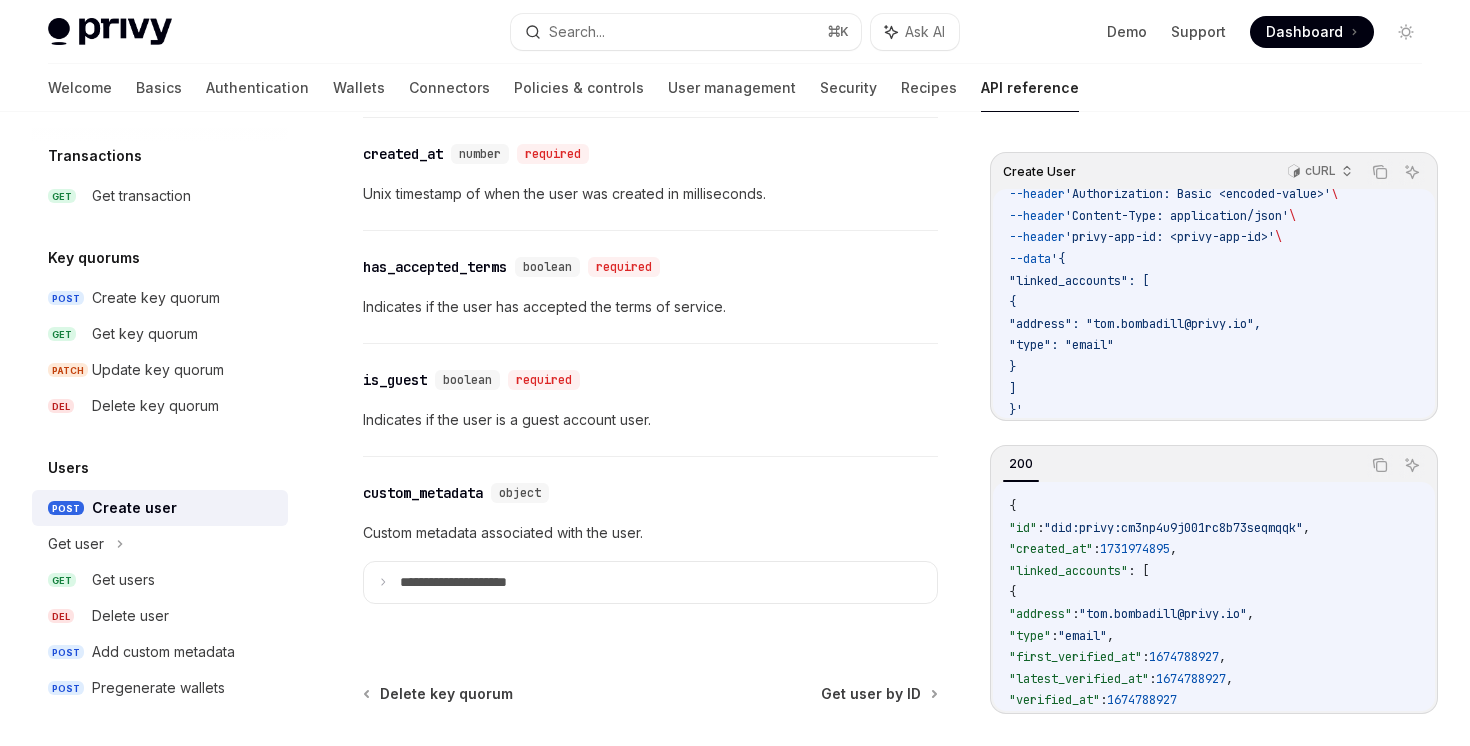 scroll, scrollTop: 66, scrollLeft: 0, axis: vertical 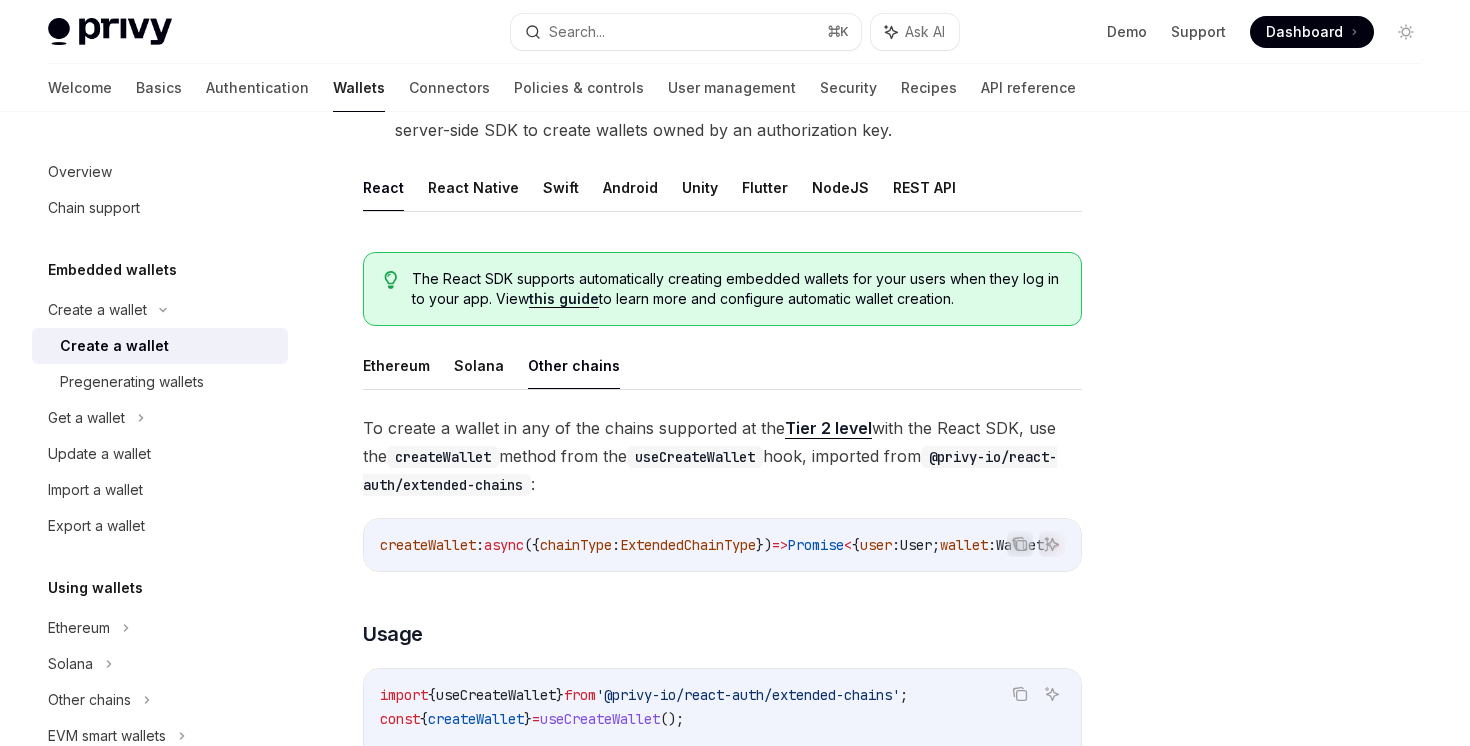 click on "To create a wallet in any of the chains supported at the  Tier 2 level
with the React SDK, use the  createWallet  method from the  useCreateWallet  hook,
imported from  @privy-io/react-auth/extended-chains :" at bounding box center [722, 456] 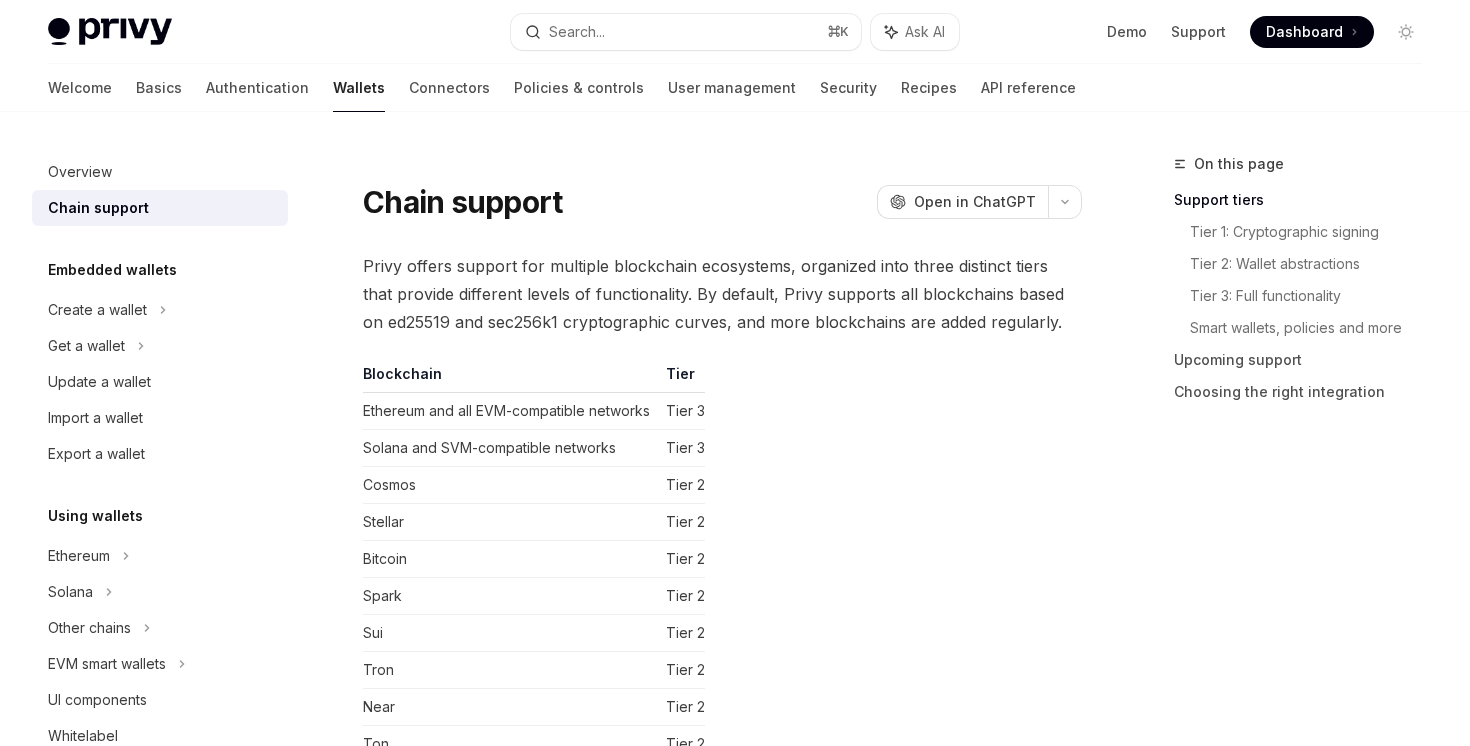 scroll, scrollTop: 97, scrollLeft: 0, axis: vertical 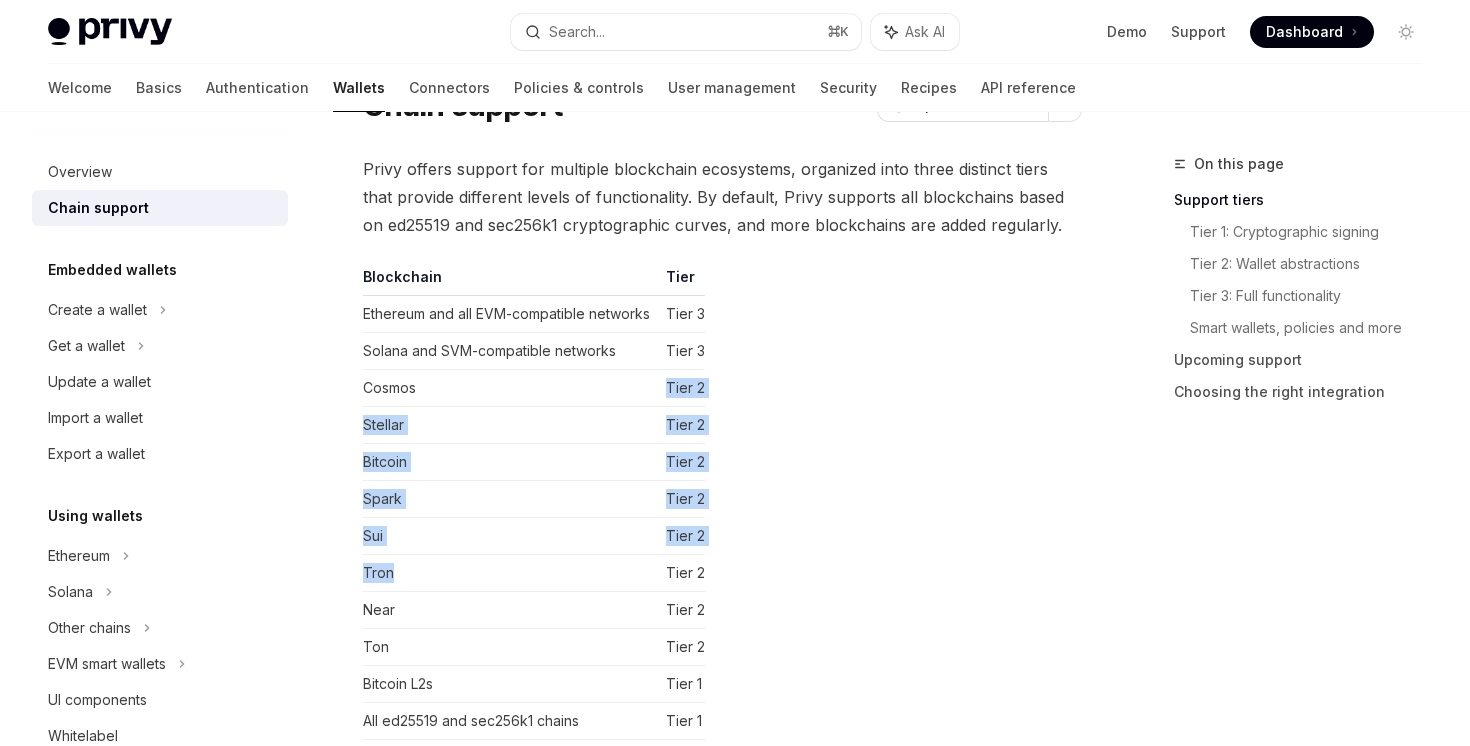 drag, startPoint x: 538, startPoint y: 393, endPoint x: 557, endPoint y: 574, distance: 181.9945 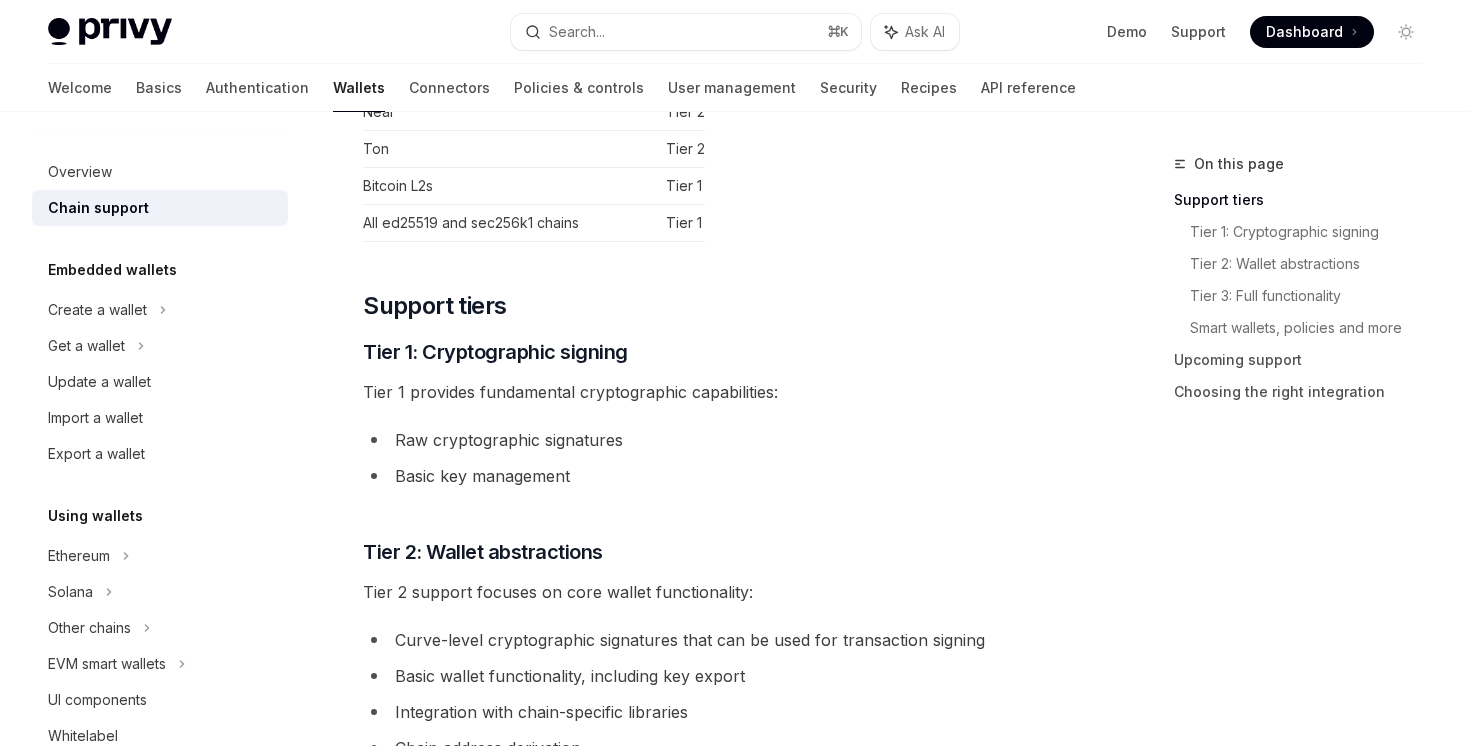 scroll, scrollTop: 765, scrollLeft: 0, axis: vertical 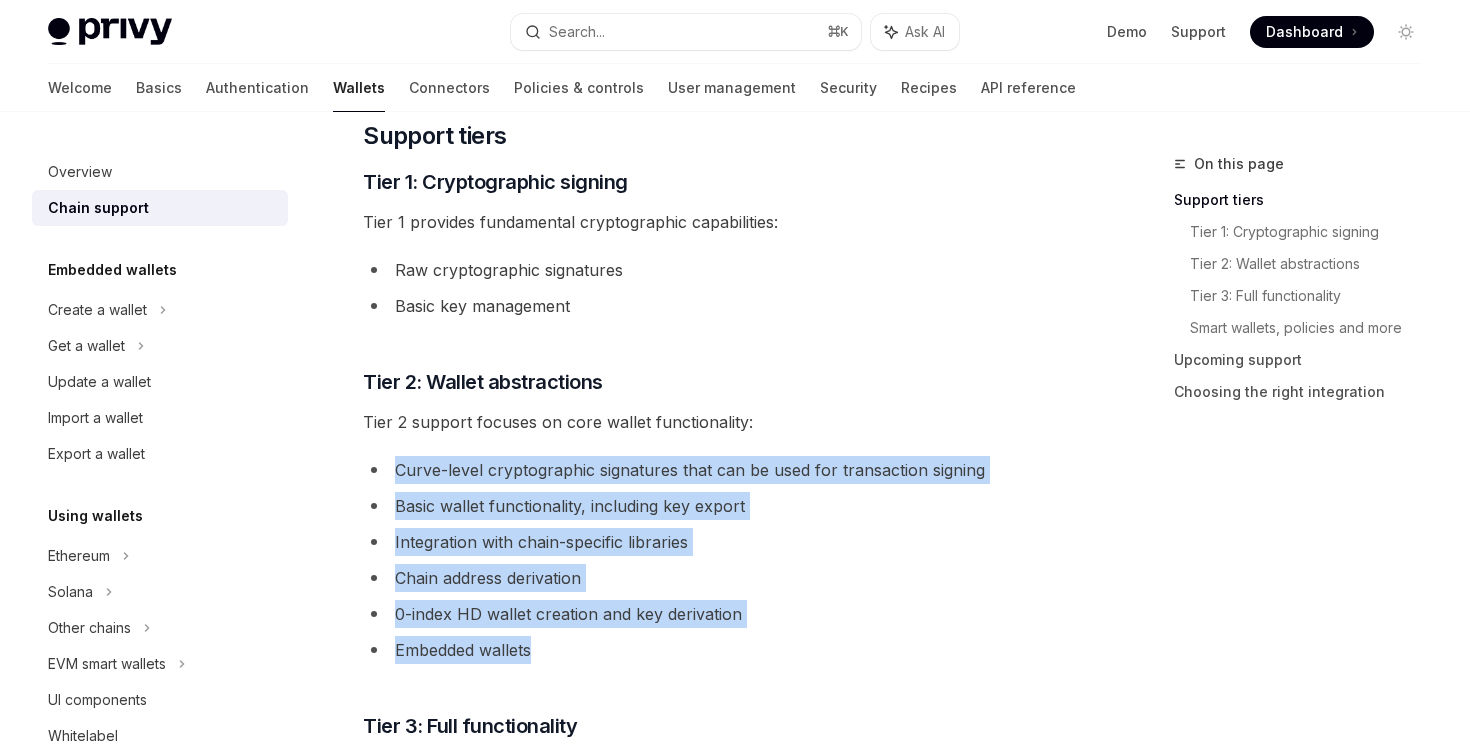 drag, startPoint x: 705, startPoint y: 663, endPoint x: 750, endPoint y: 404, distance: 262.8802 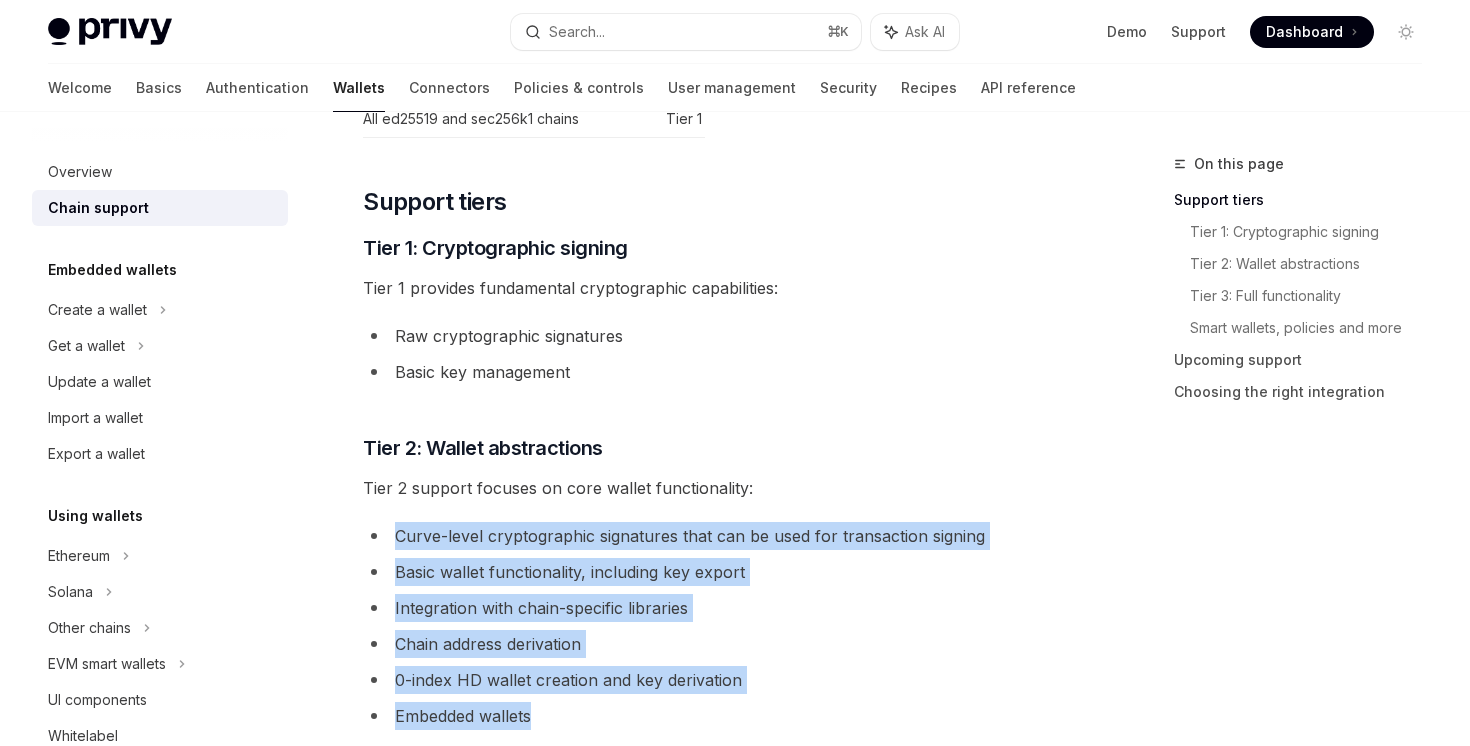 scroll, scrollTop: 1025, scrollLeft: 0, axis: vertical 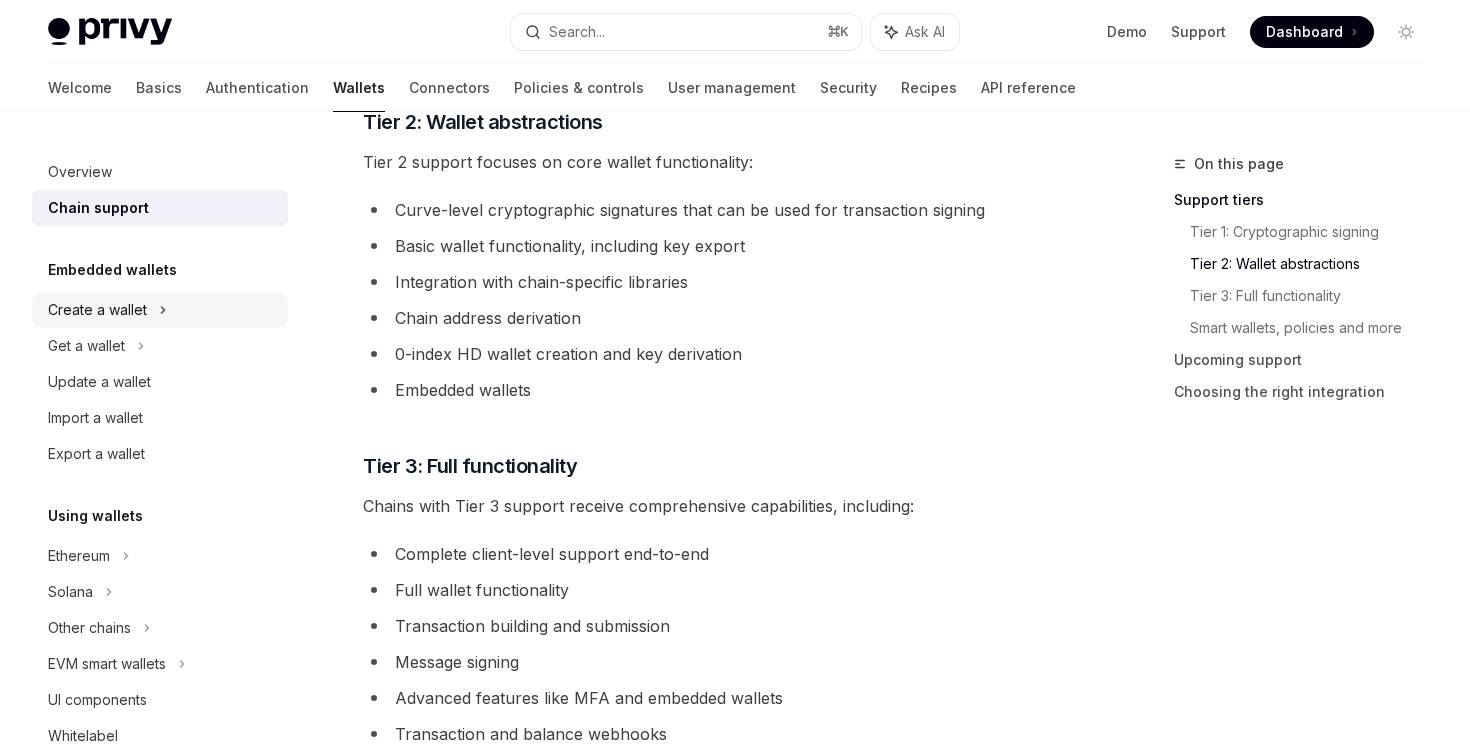 click on "Create a wallet" at bounding box center (160, 310) 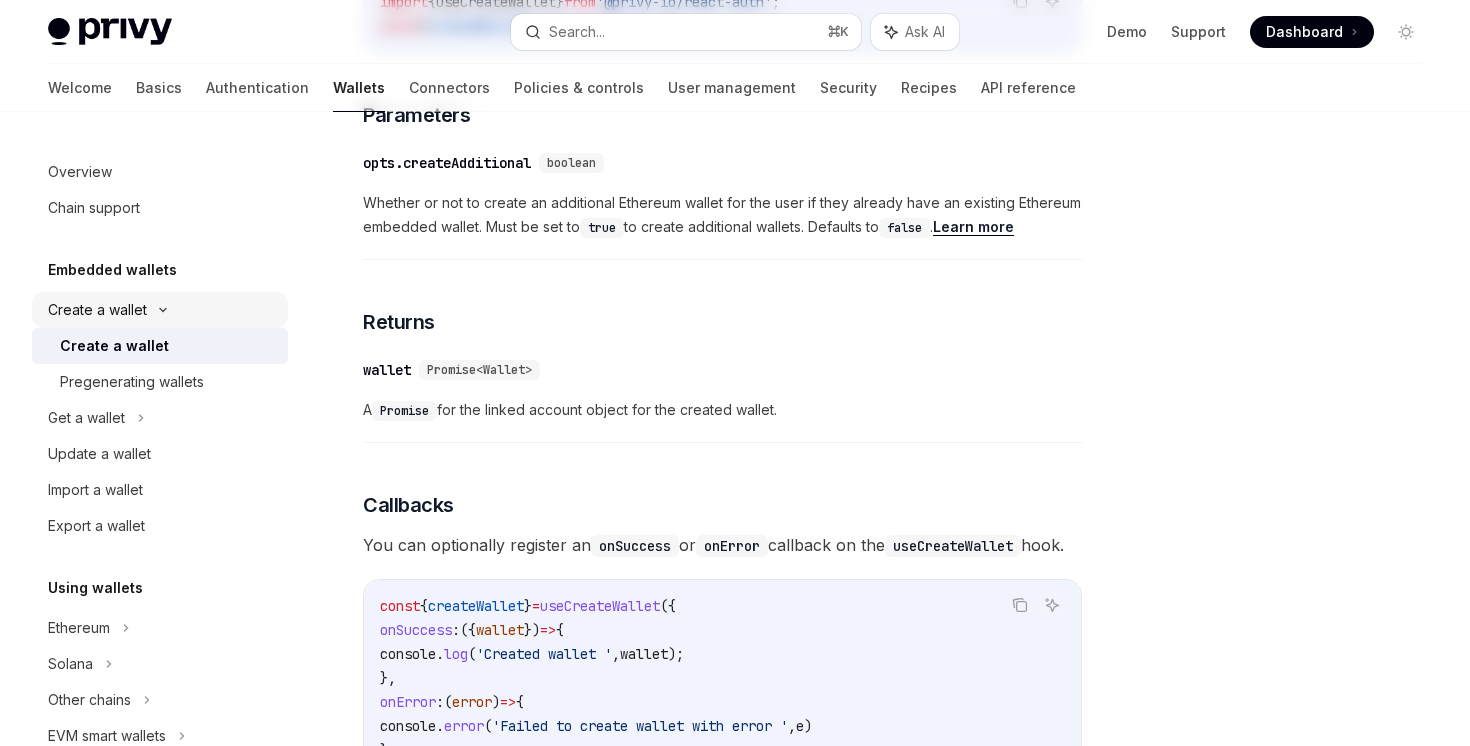 scroll, scrollTop: 0, scrollLeft: 0, axis: both 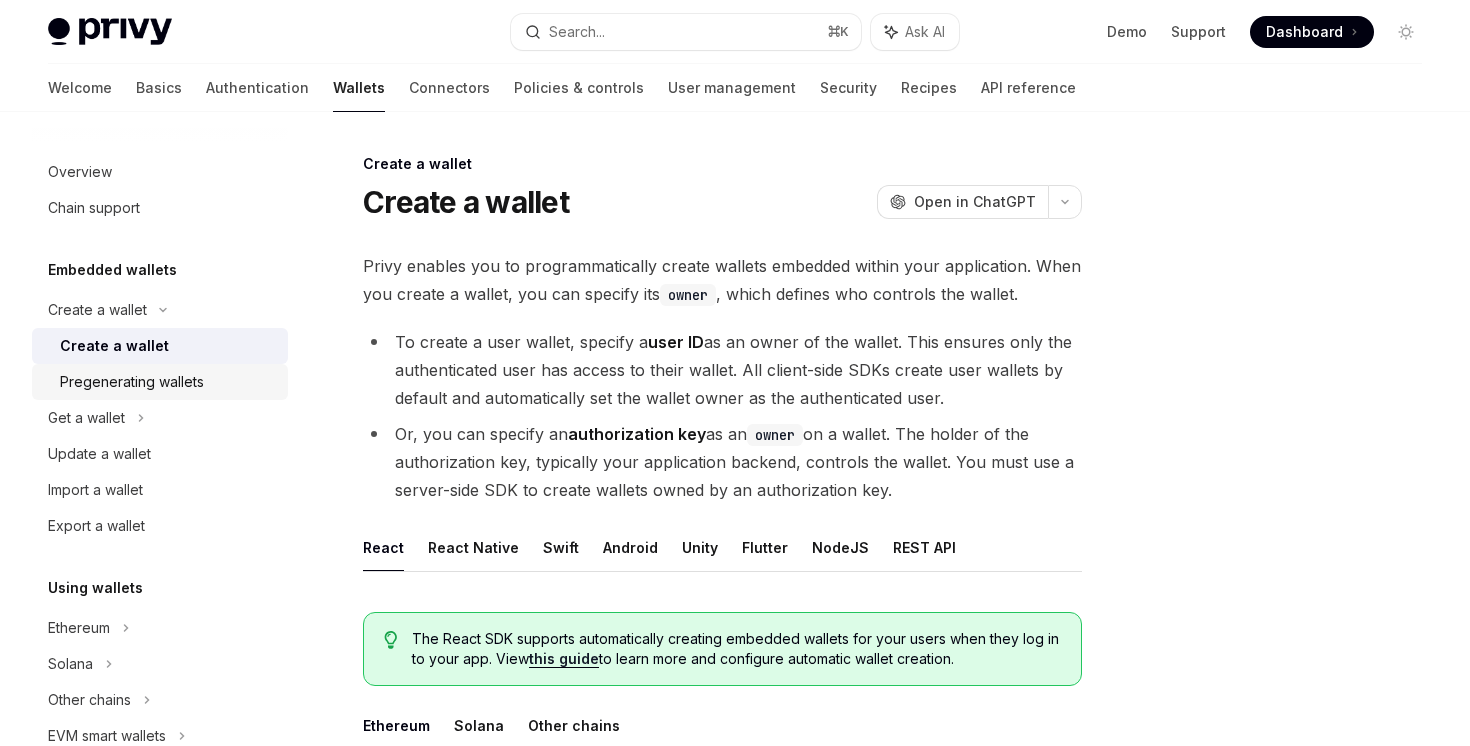 click on "Pregenerating wallets" at bounding box center [168, 382] 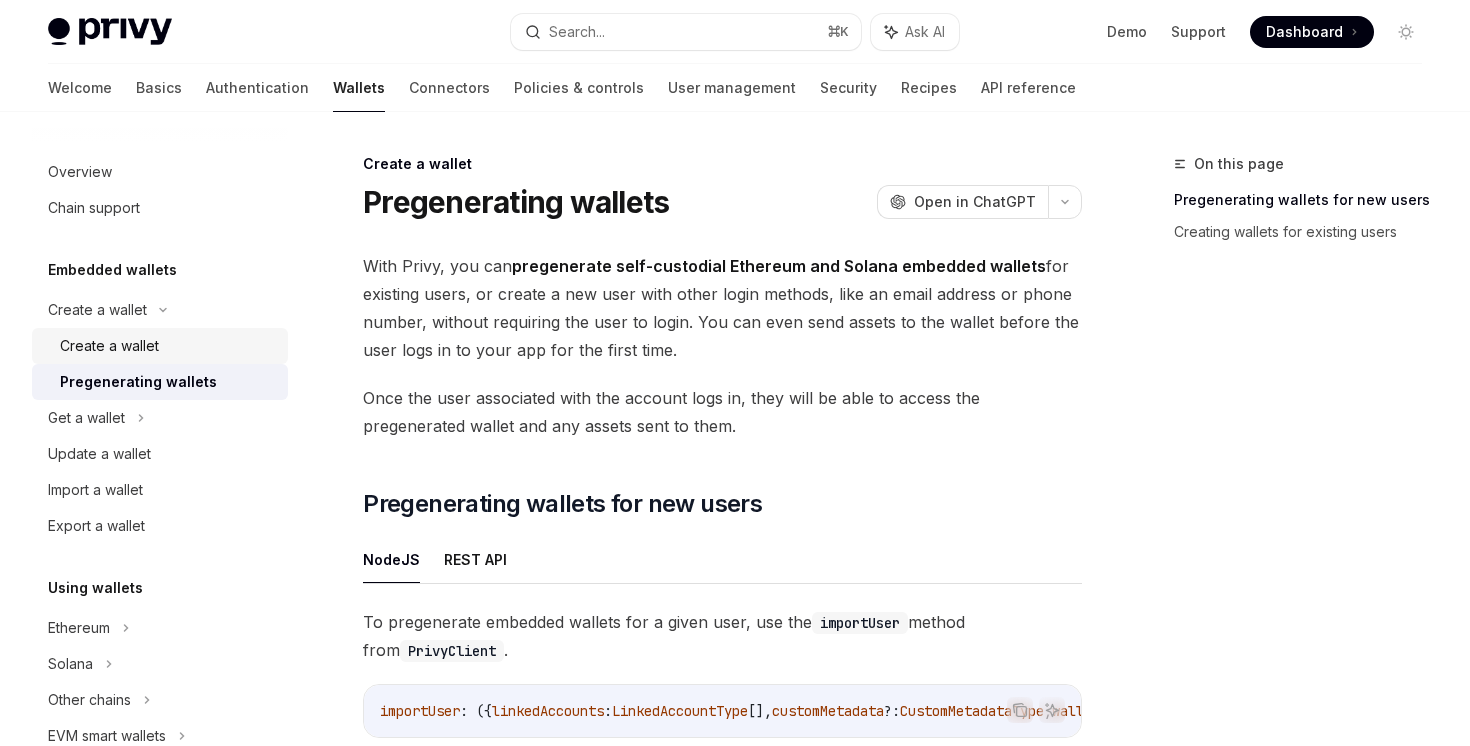 click on "Create a wallet" at bounding box center [168, 346] 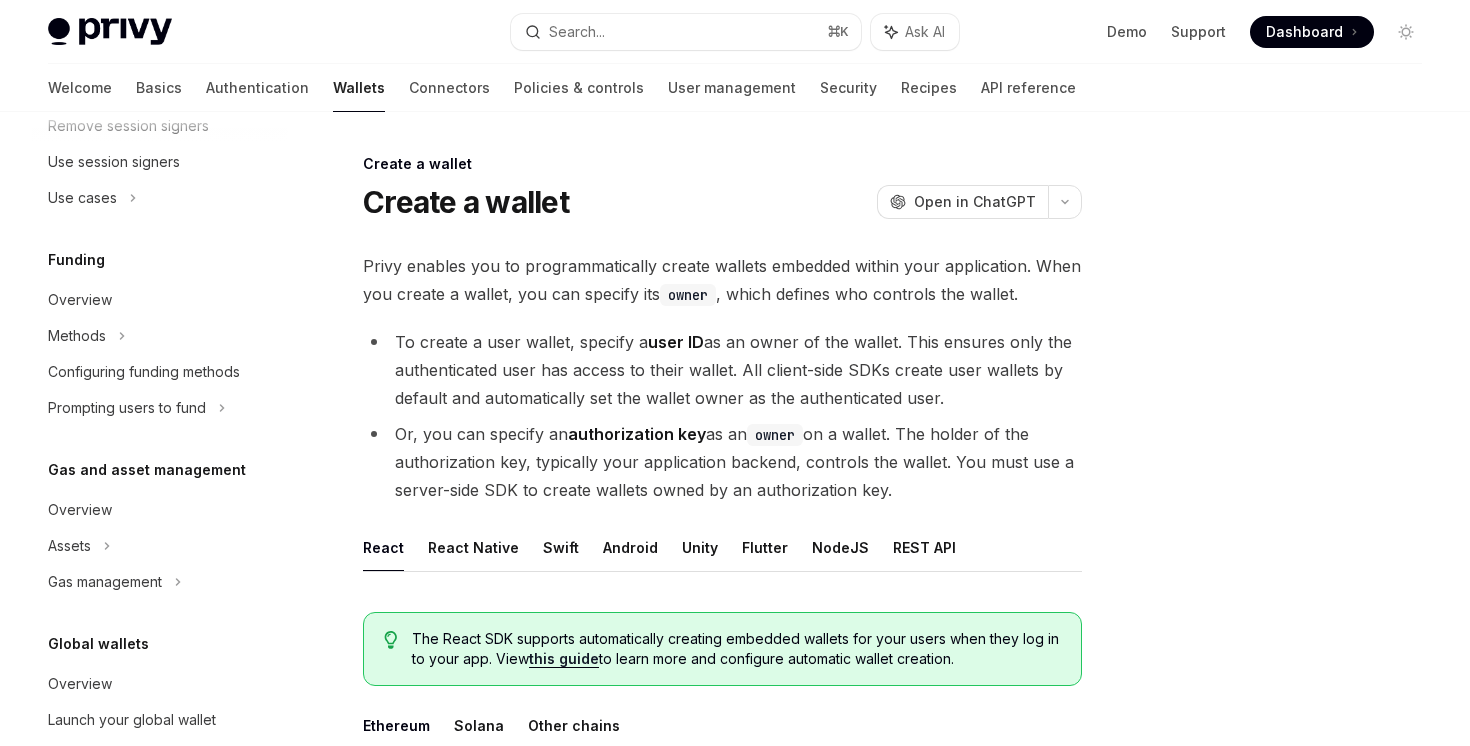 scroll, scrollTop: 996, scrollLeft: 0, axis: vertical 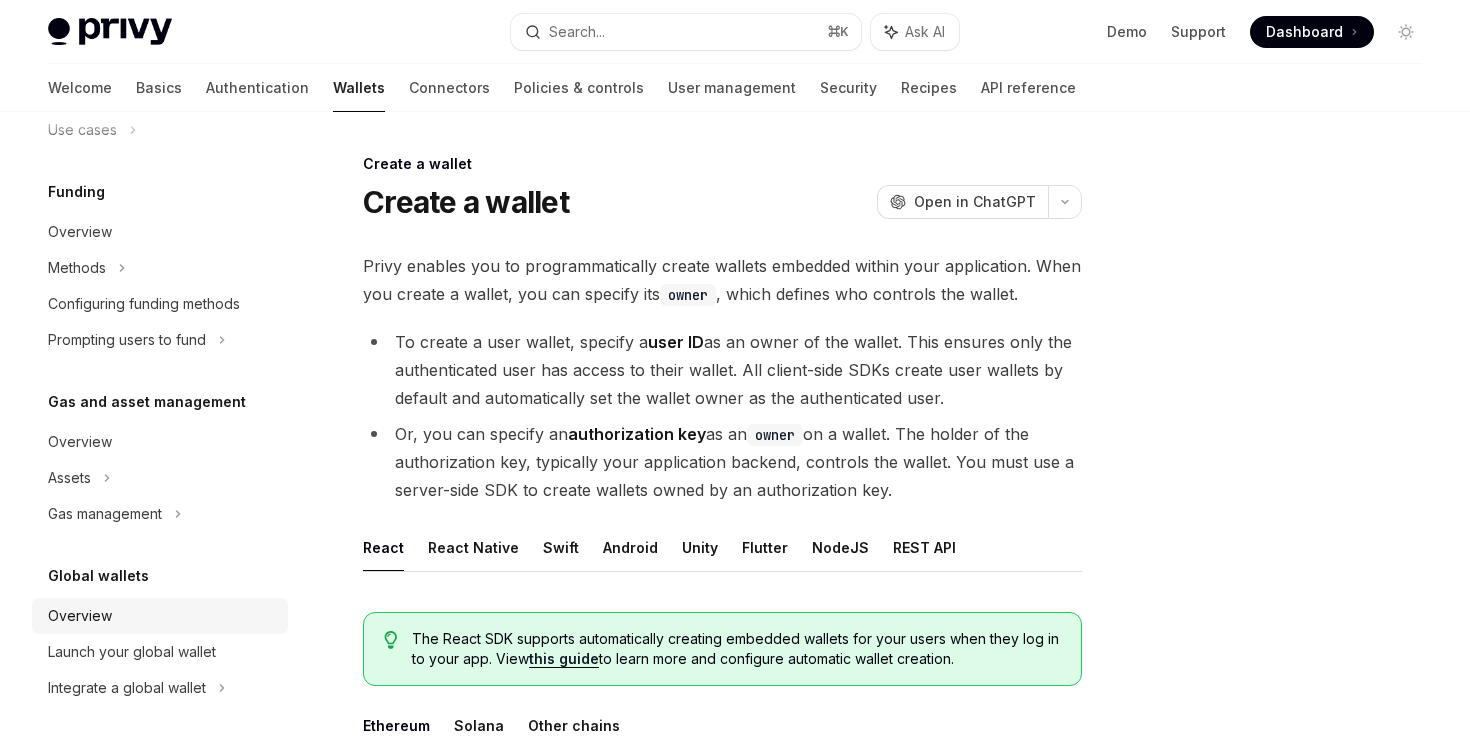 click on "Overview" at bounding box center (160, 616) 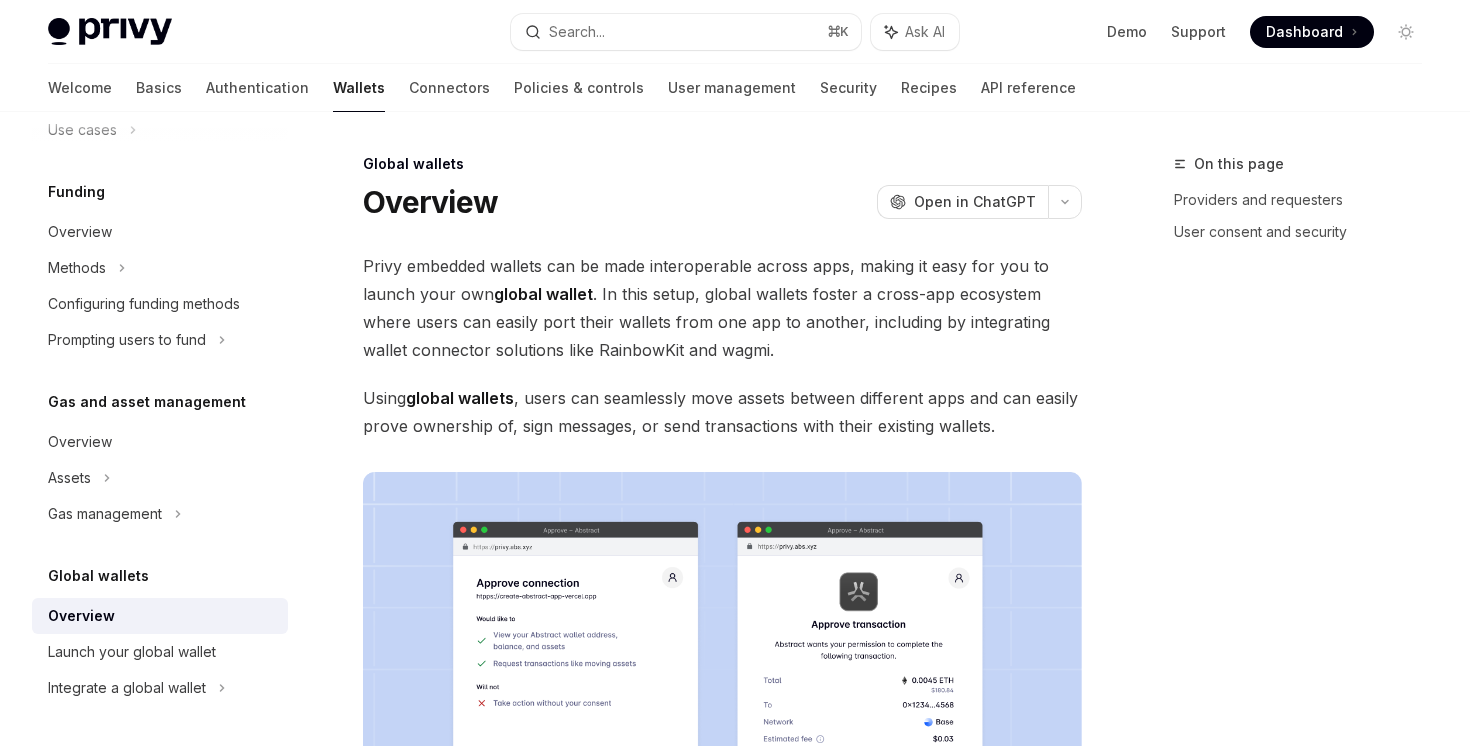 type on "*" 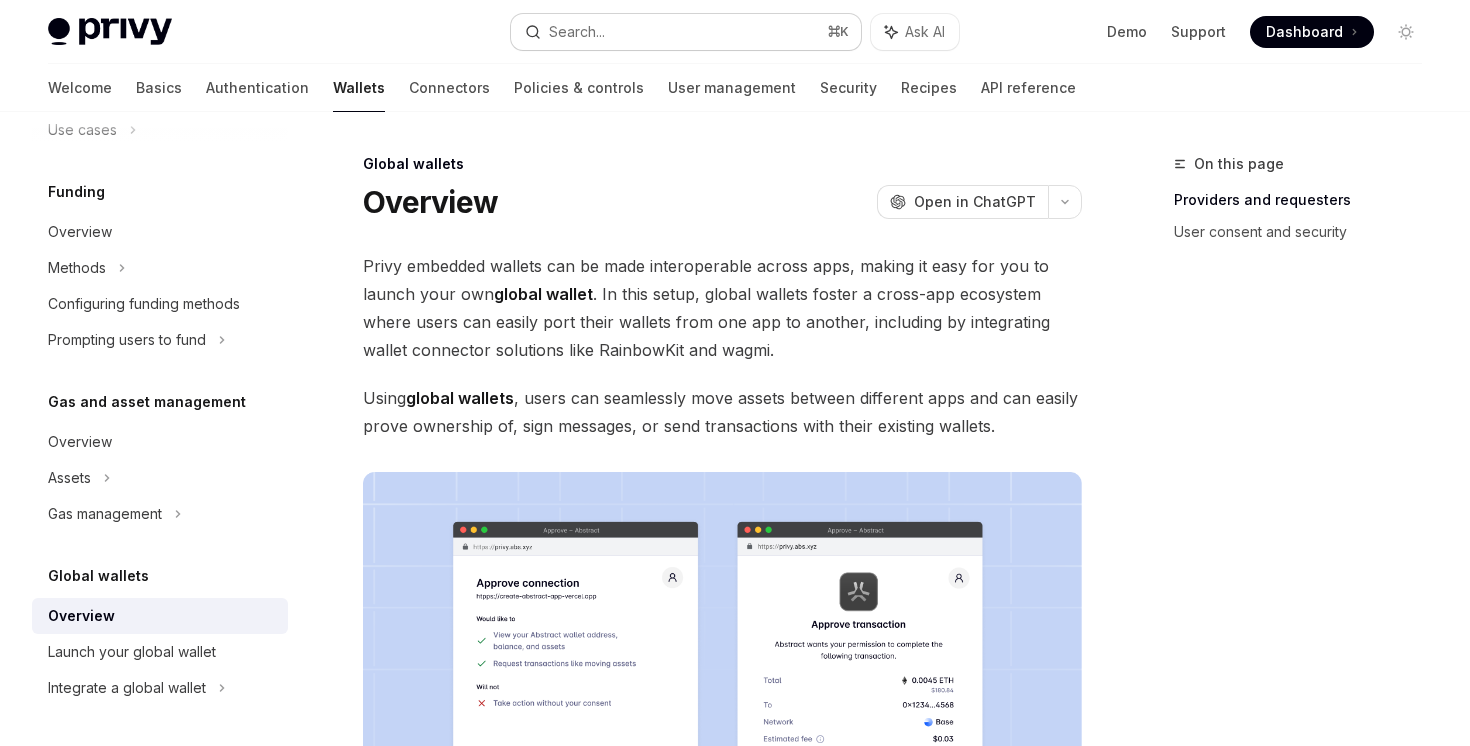 click on "Search... ⌘ K" at bounding box center (685, 32) 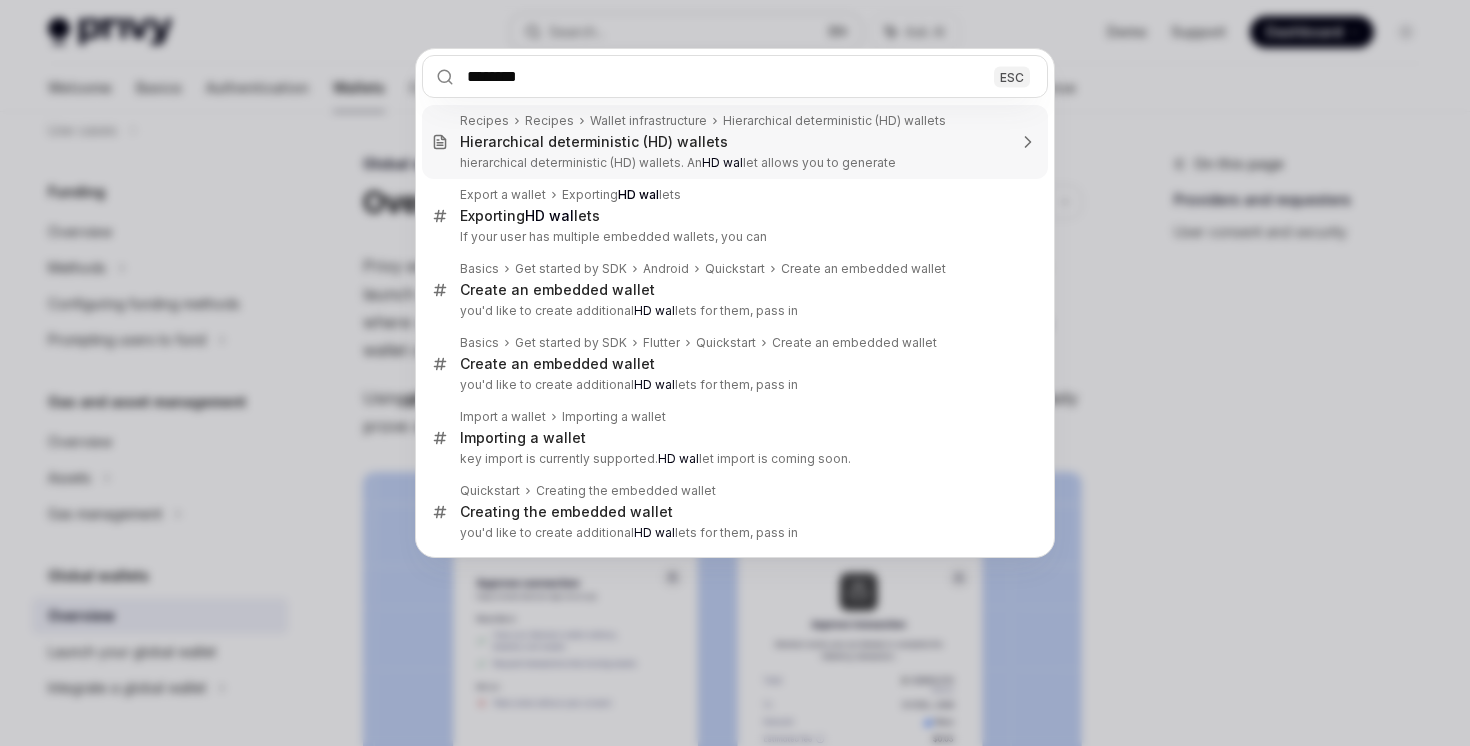 type on "*********" 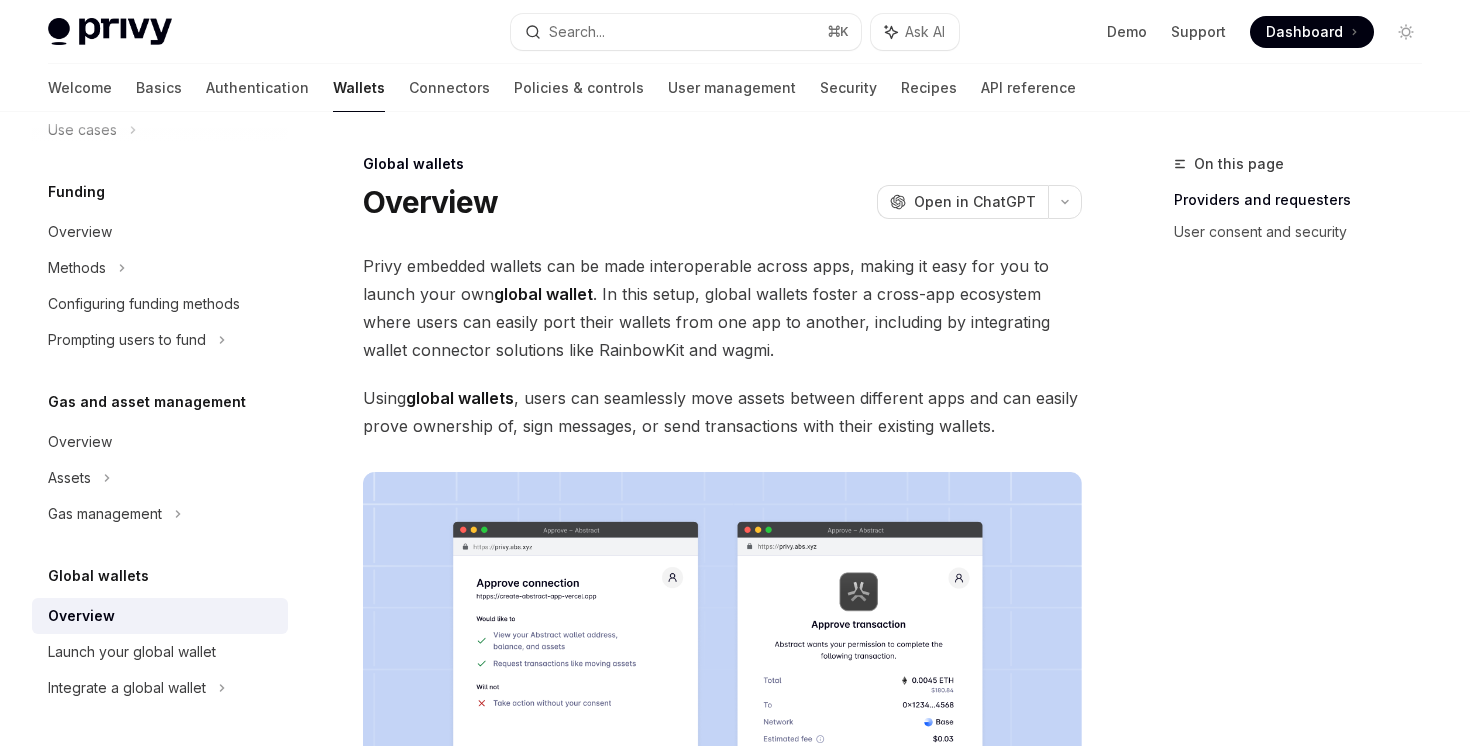 scroll, scrollTop: 112, scrollLeft: 0, axis: vertical 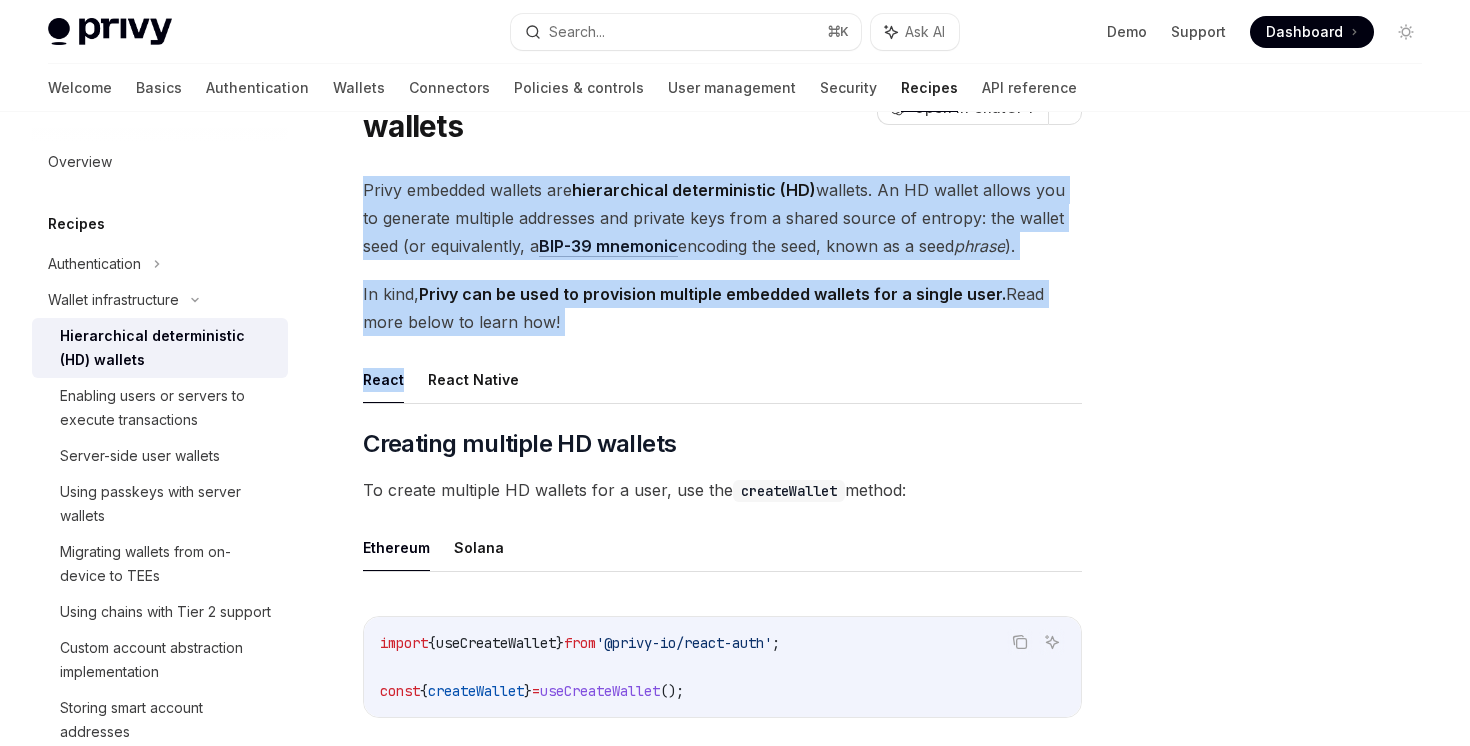 drag, startPoint x: 675, startPoint y: 147, endPoint x: 621, endPoint y: 336, distance: 196.56297 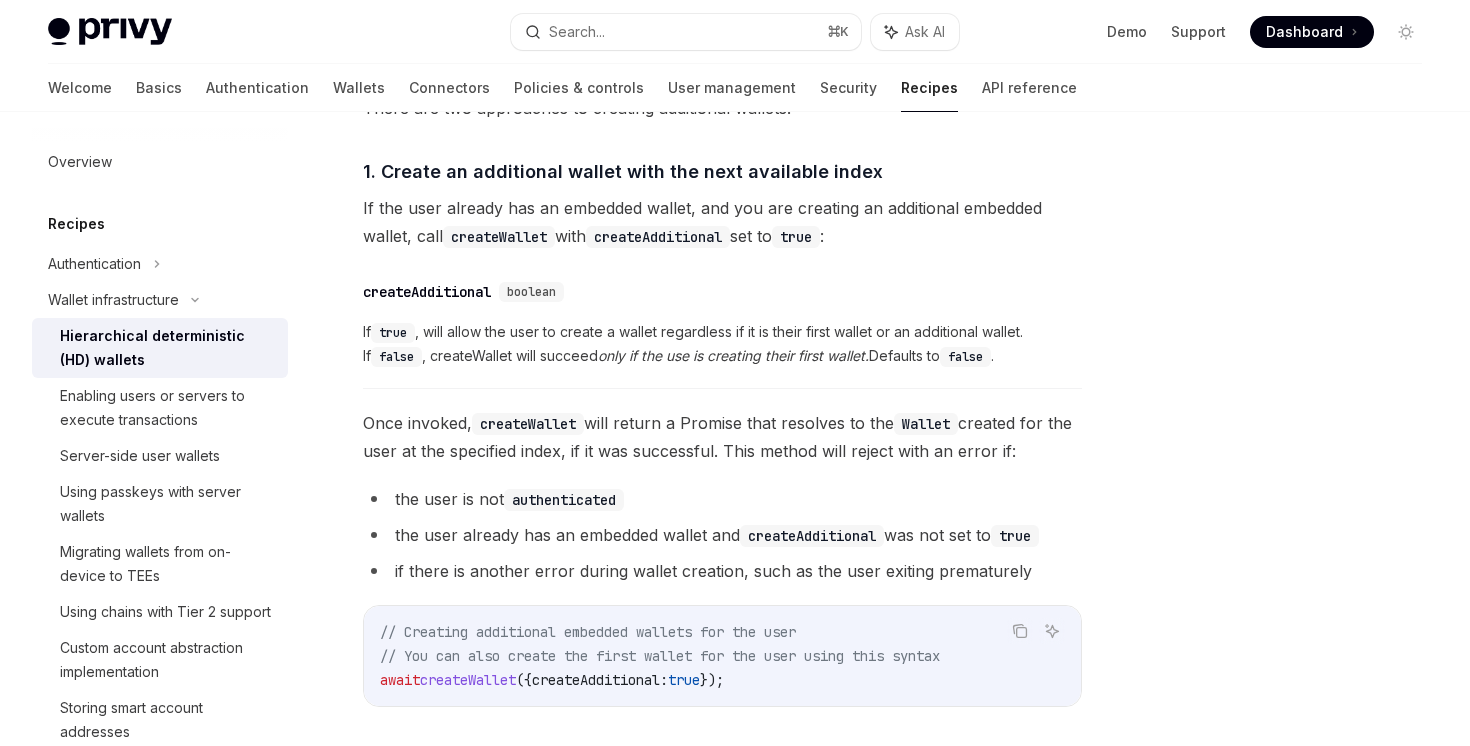 scroll, scrollTop: 1048, scrollLeft: 0, axis: vertical 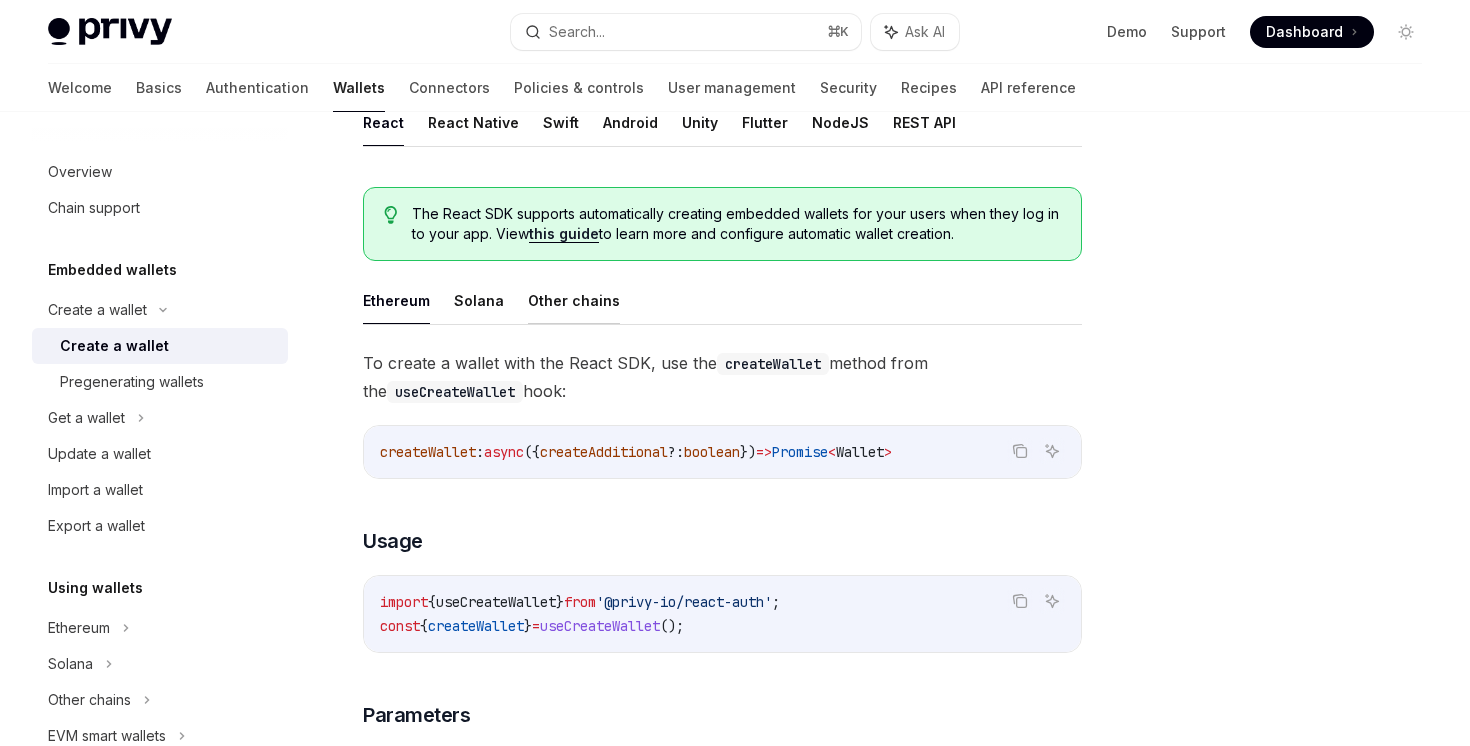 click on "Other chains" at bounding box center [574, 300] 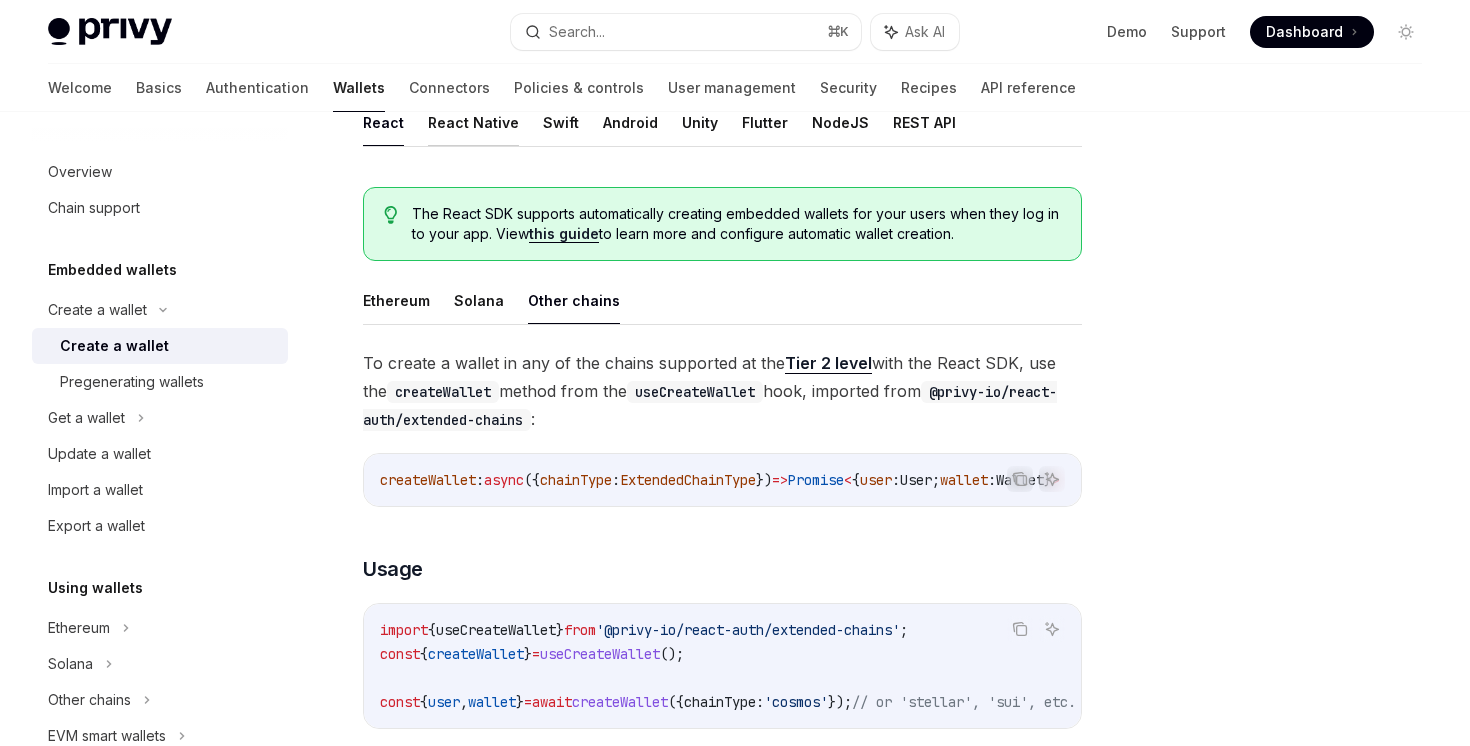 click on "React Native" at bounding box center [473, 122] 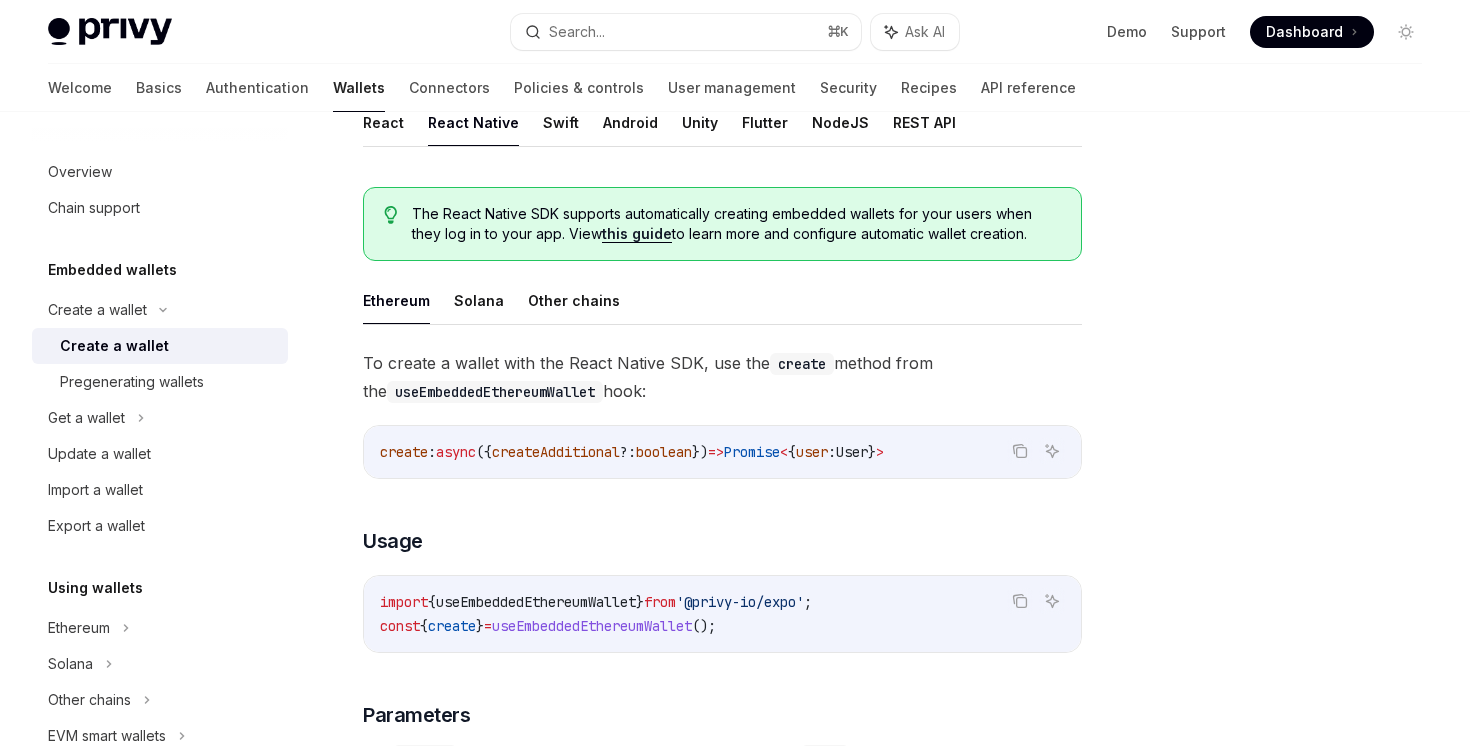 click on "The React Native SDK supports automatically creating embedded wallets for your users when they log in to your app. View  this guide  to learn more and configure automatic wallet creation.   Ethereum   Solana   Other chains To create a wallet with the React Native SDK, use the  create  method from the  useEmbeddedEthereumWallet  hook: Copy Ask AI create :  async  ({ createAdditional ?:  boolean })  =>  Promise < { user :  User } >
​ Usage Copy Ask AI import  { useEmbeddedEthereumWallet }  from  '@privy-io/expo' ;
const  { create }  =  useEmbeddedEthereumWallet ();
​ Parameters The  create  method optionally accepts as a parameter an  opts  object with the following fields: ​ opts.createAdditional boolean Whether or not to create an additional Ethereum wallet for the user if they already have an existing Ethereum embedded wallet. Must be set to  true  to create additional wallets. Defaults to  false .  Learn more ​ Returns ​ user Promise<{user: User}> A  Promise user  object for the user." at bounding box center (722, 650) 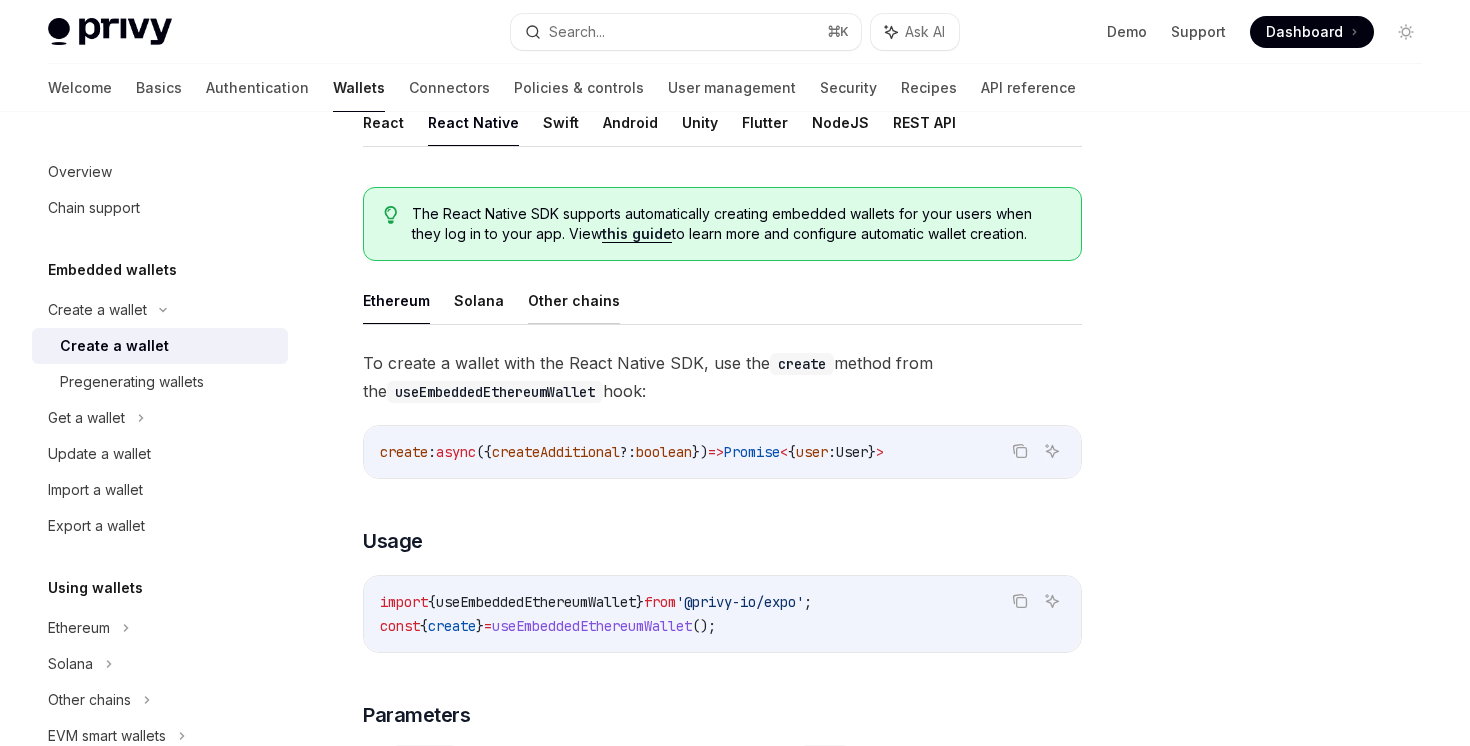 click on "Other chains" at bounding box center [574, 300] 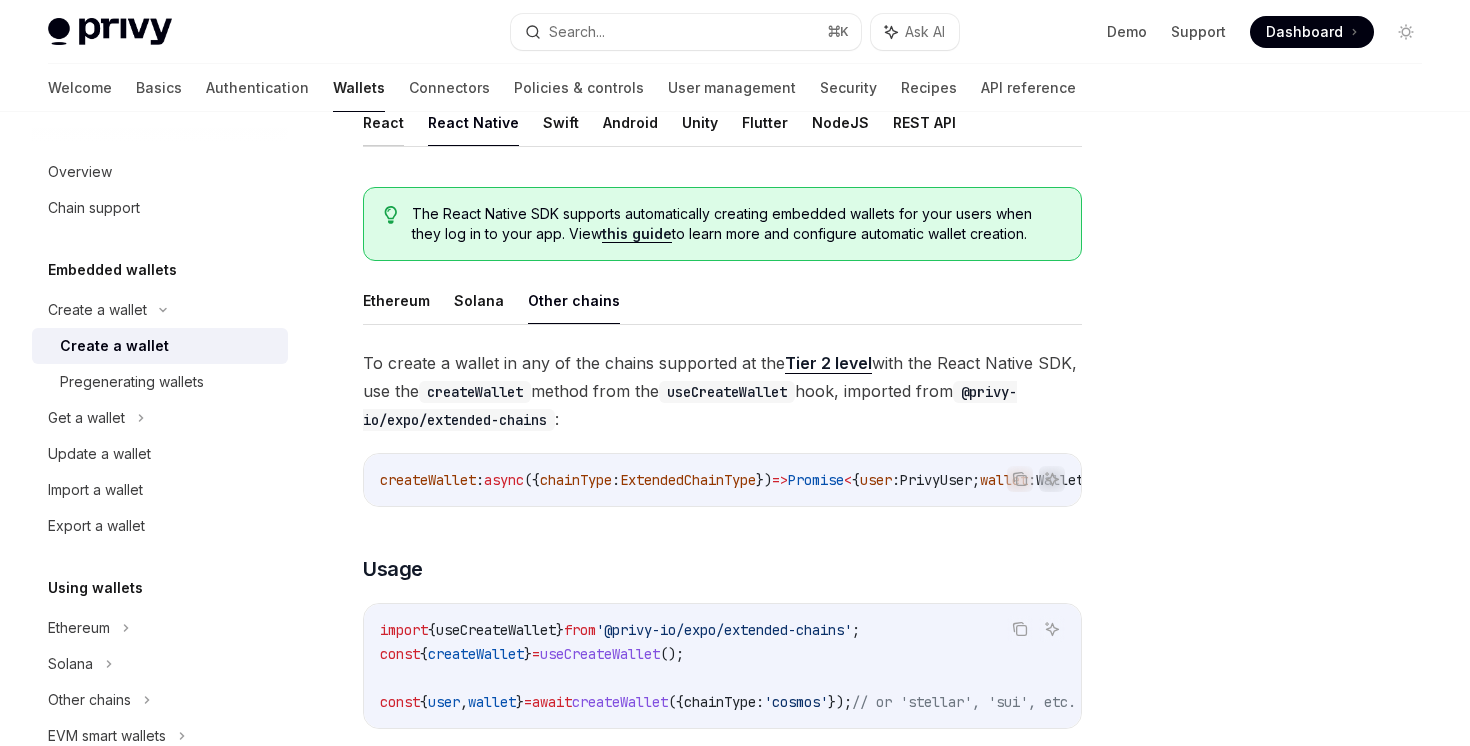 click on "React" at bounding box center [383, 122] 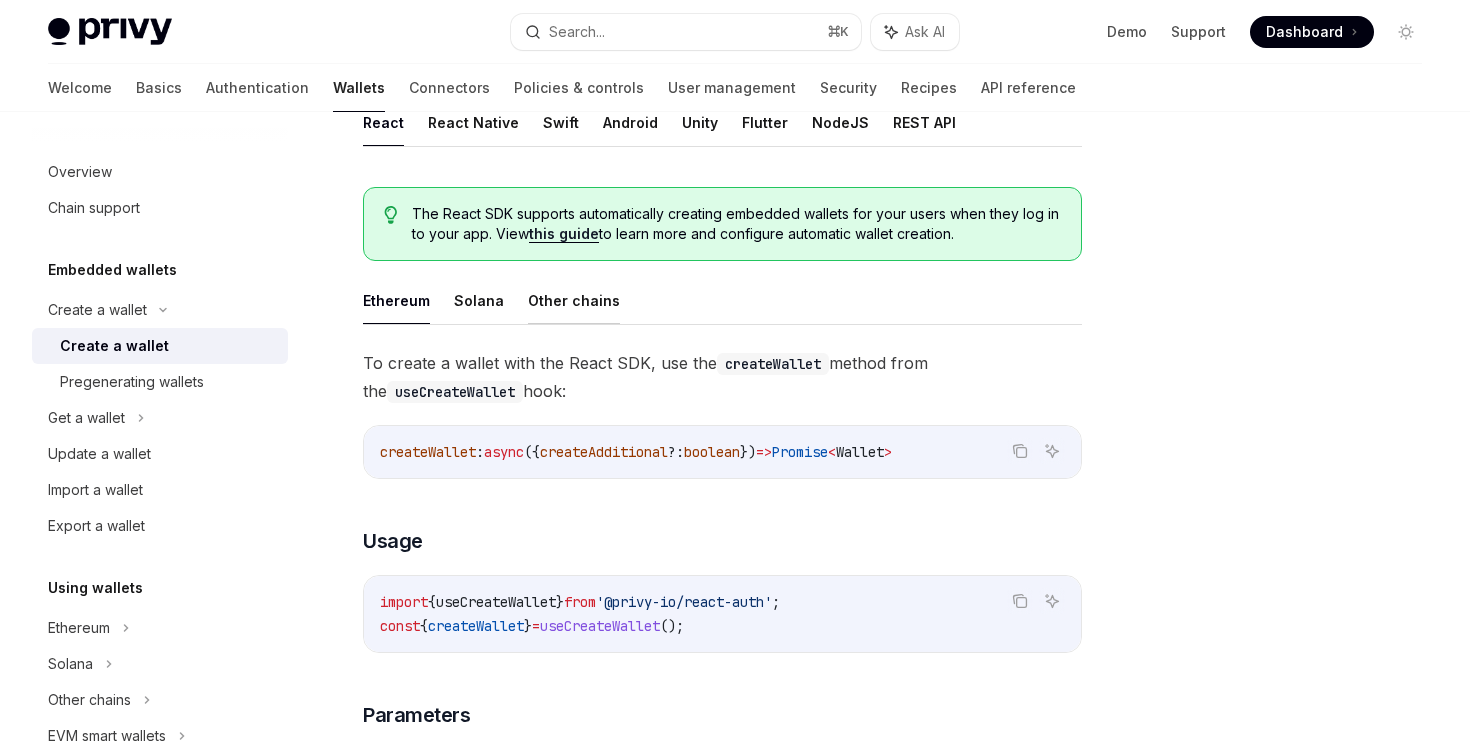 click on "Other chains" at bounding box center (574, 300) 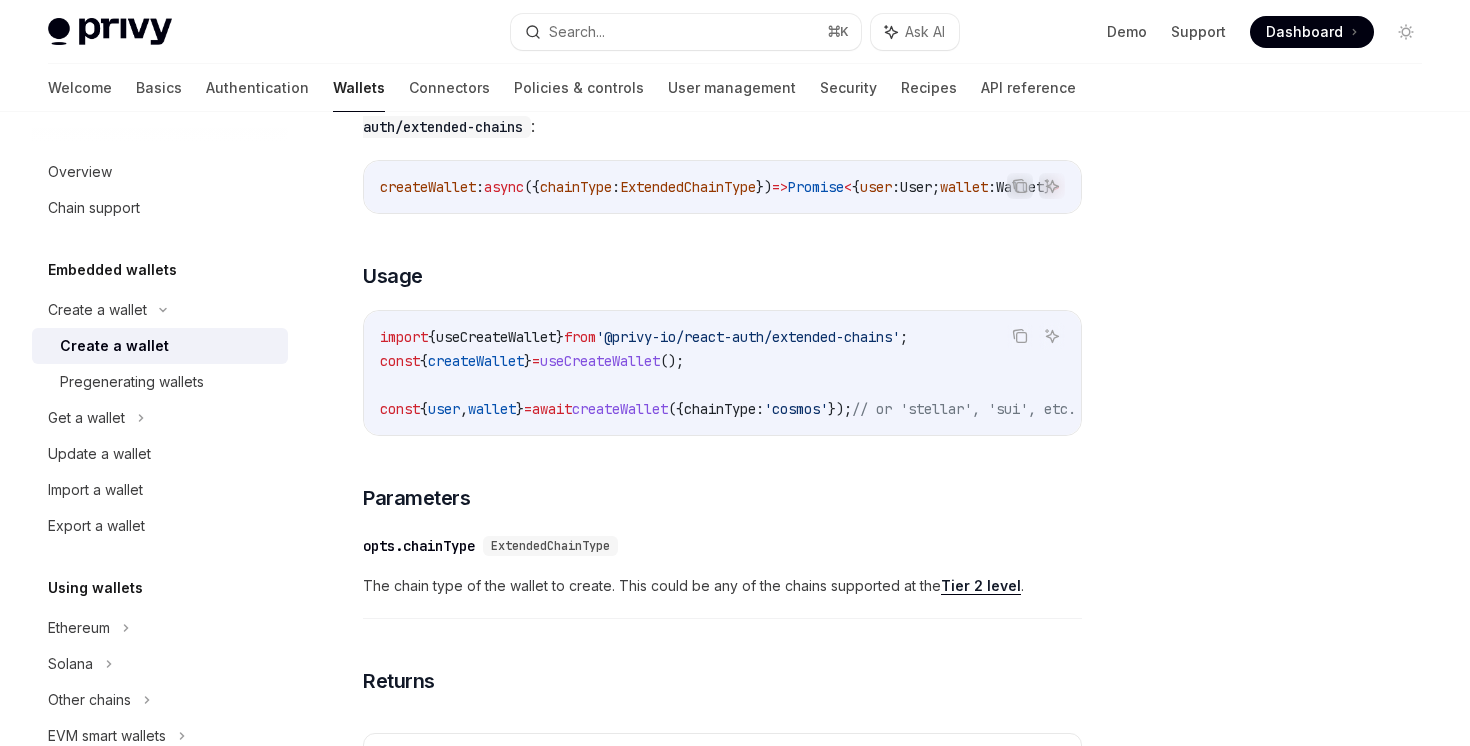 scroll, scrollTop: 662, scrollLeft: 0, axis: vertical 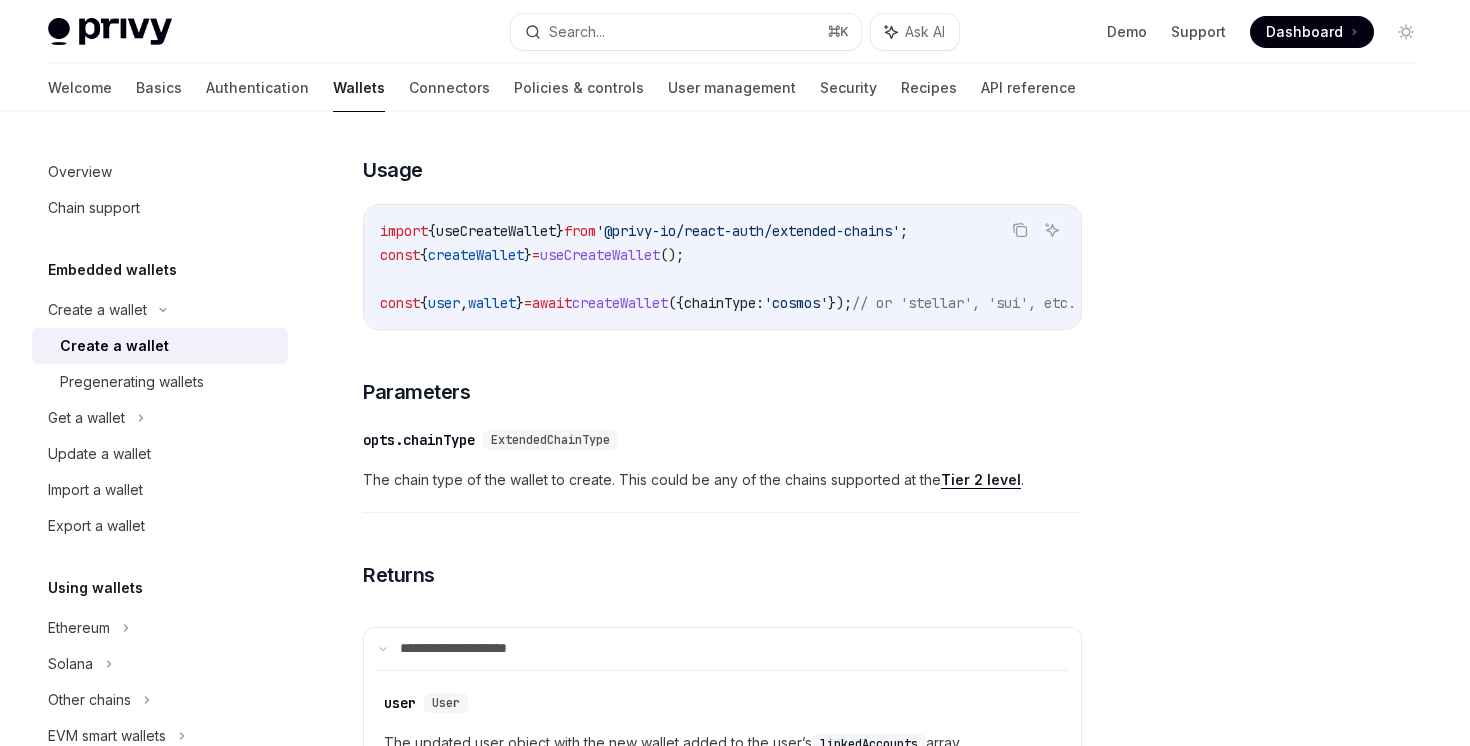 click on "Tier 2 level" at bounding box center (981, 480) 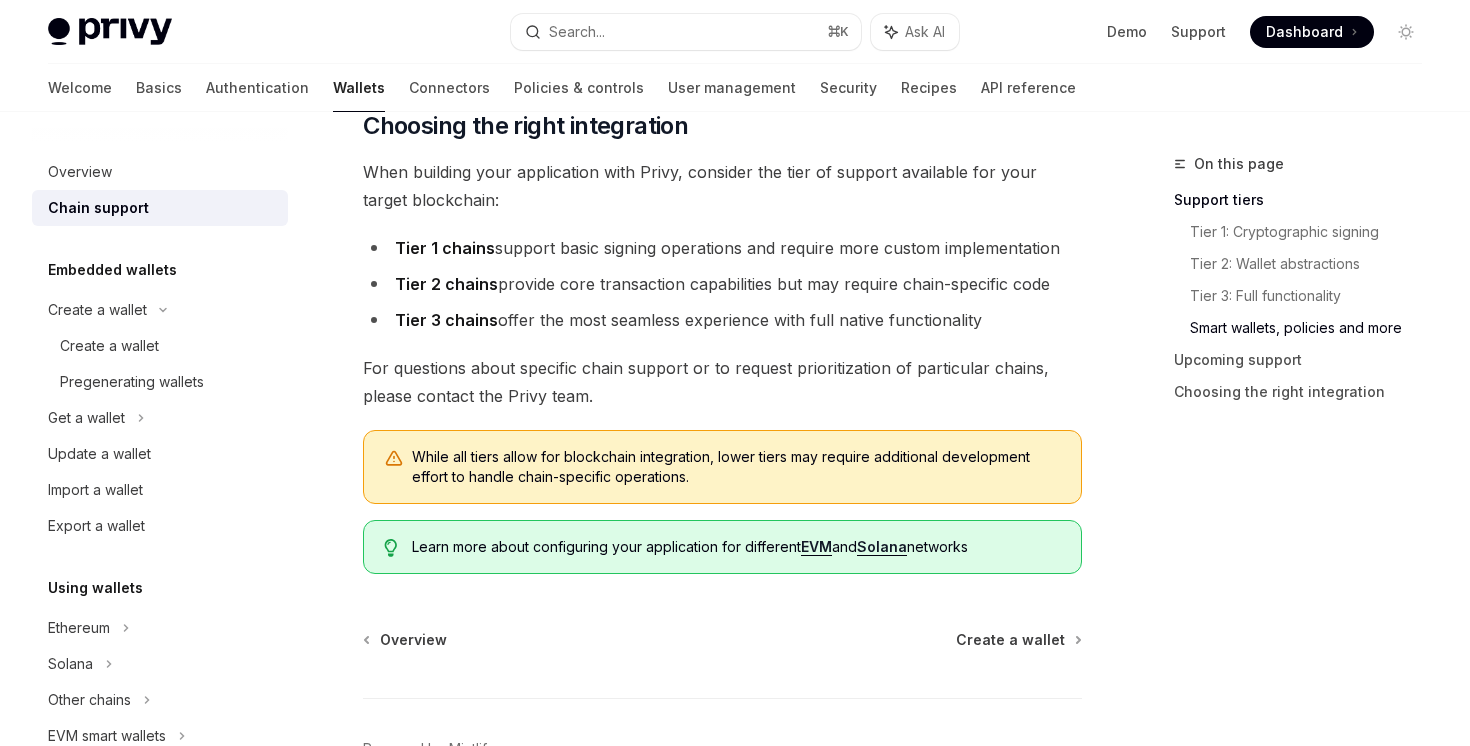 scroll, scrollTop: 2430, scrollLeft: 0, axis: vertical 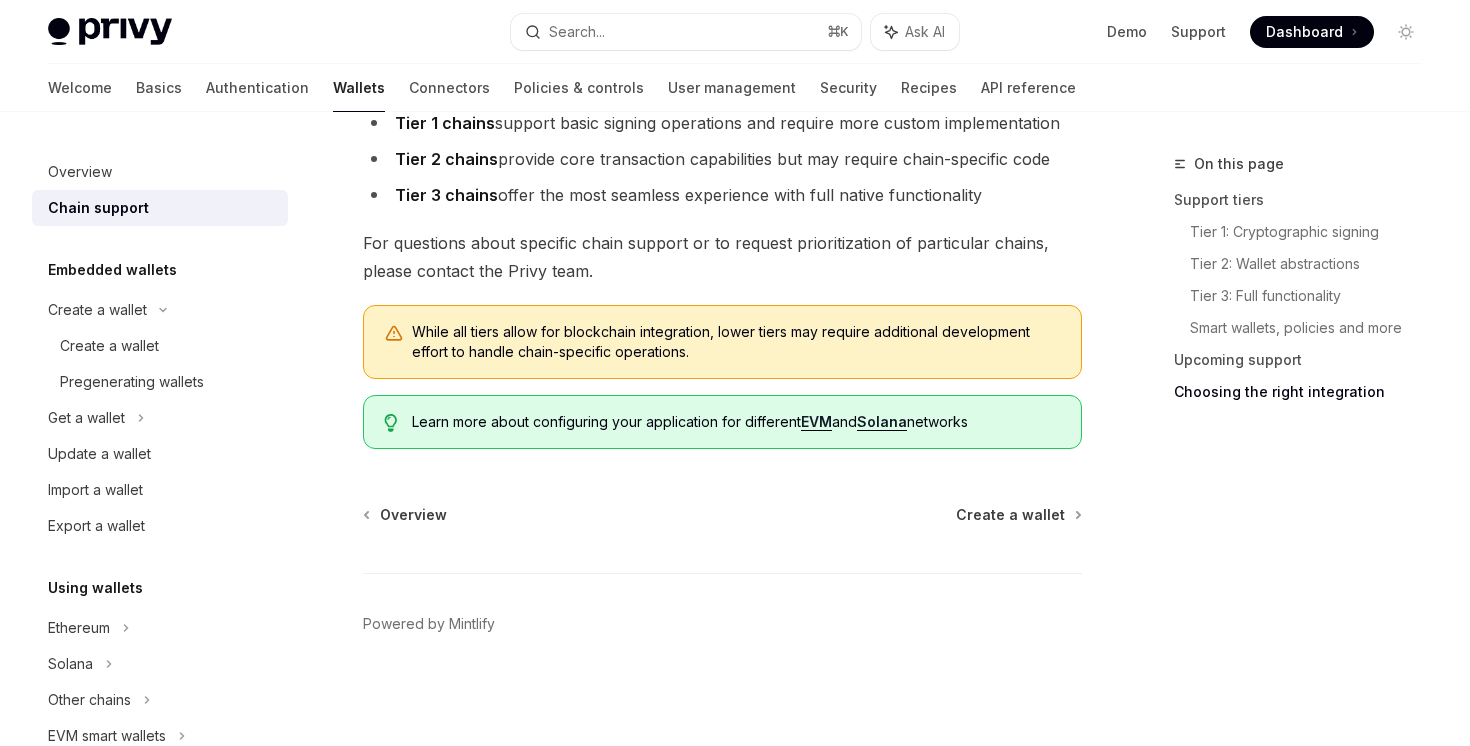 type on "*" 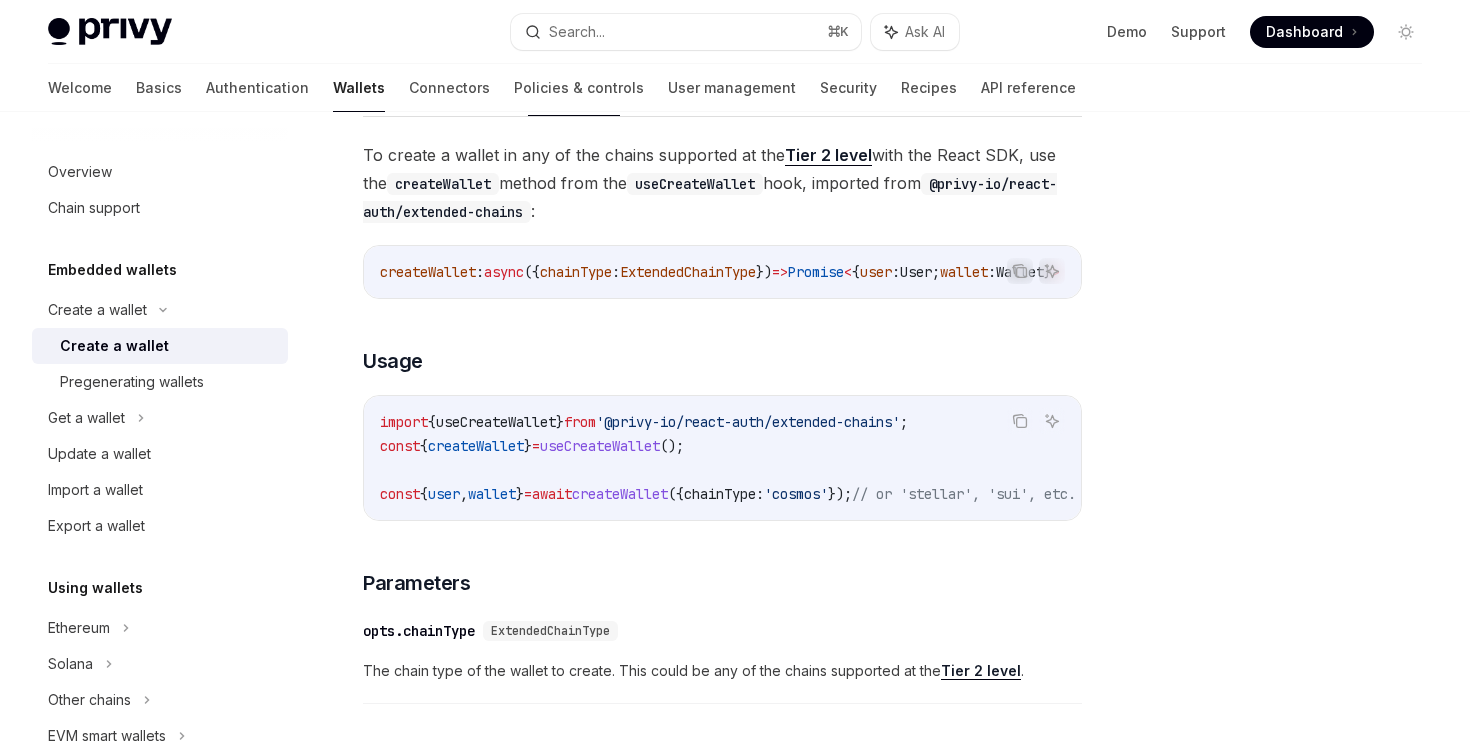 scroll, scrollTop: 596, scrollLeft: 0, axis: vertical 